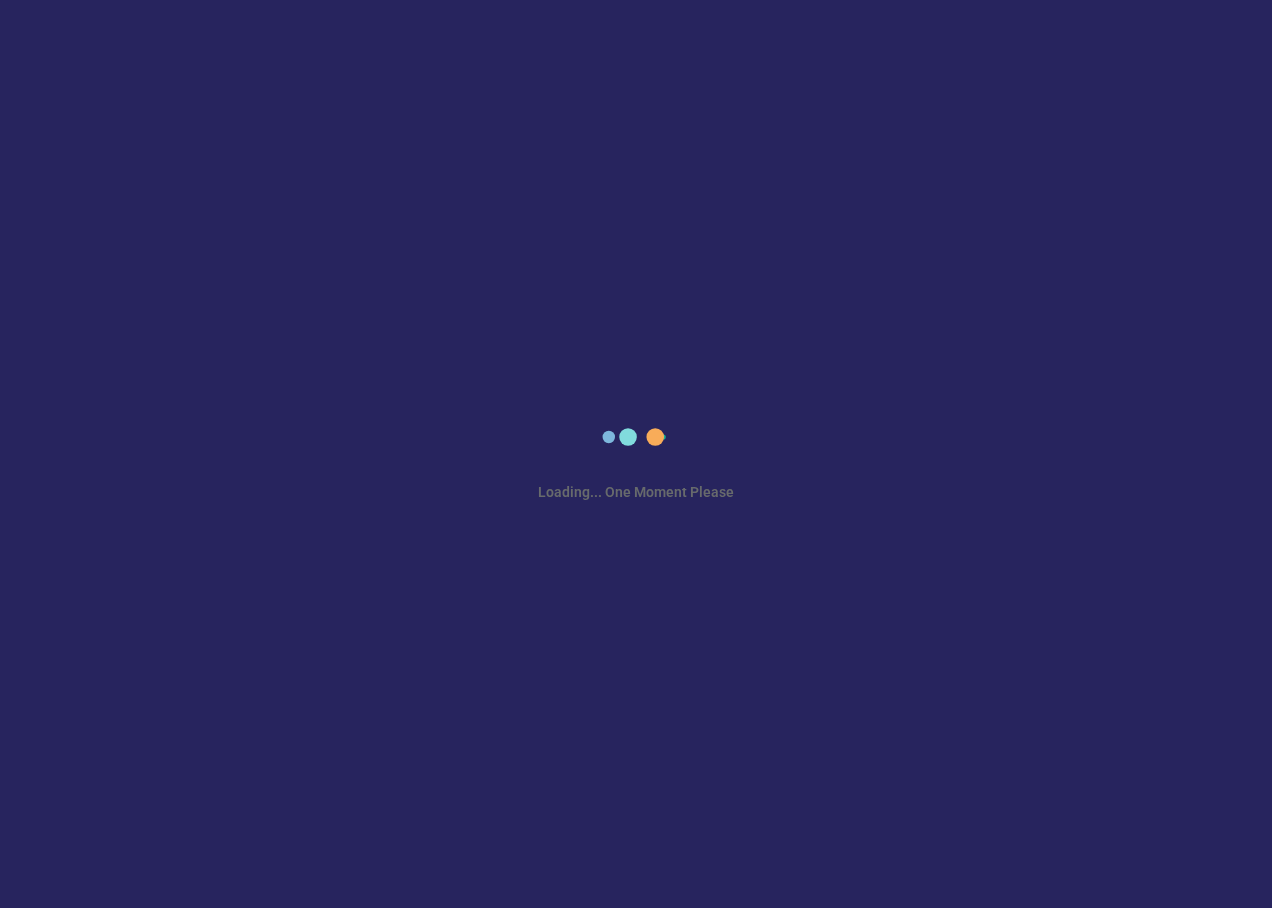 scroll, scrollTop: 0, scrollLeft: 0, axis: both 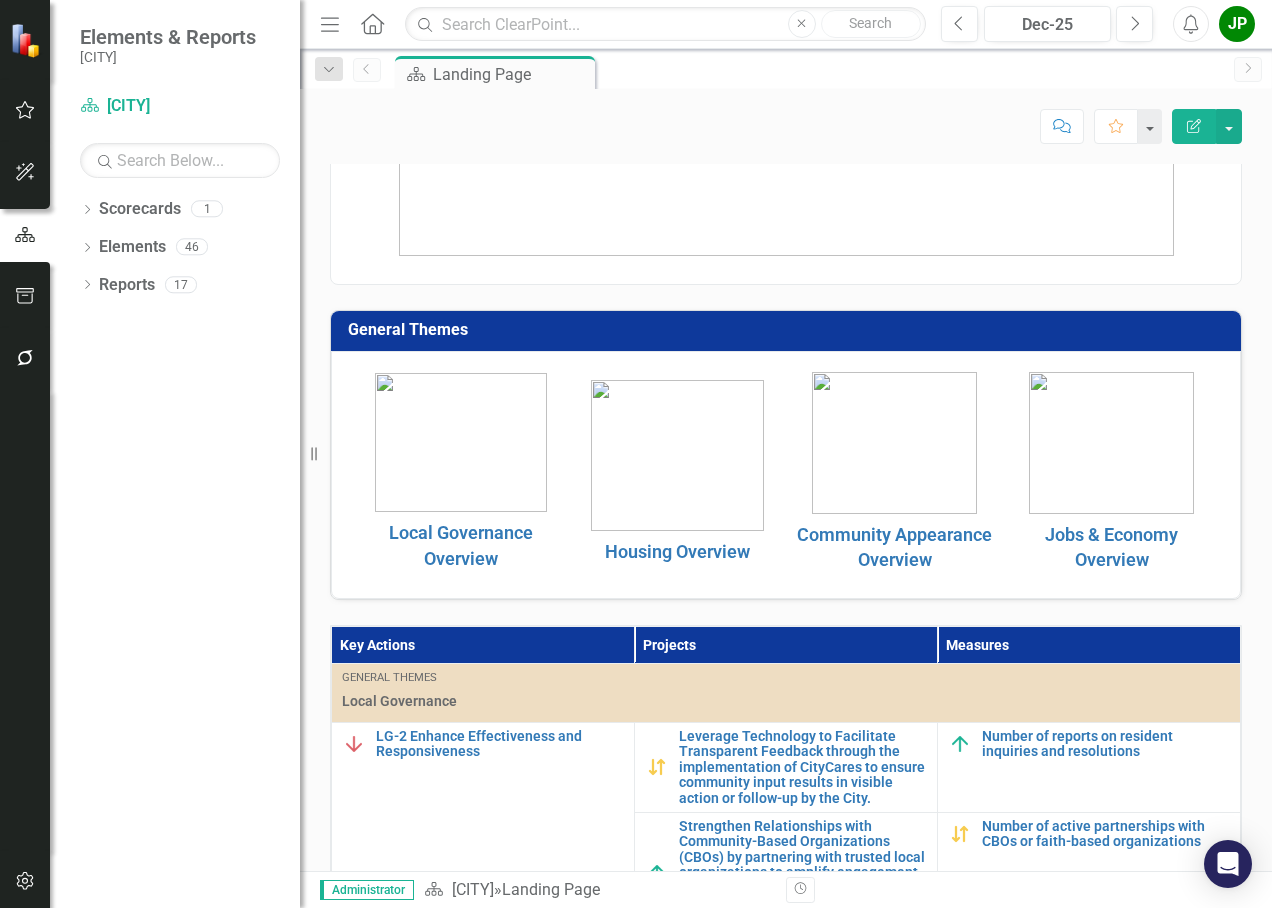 click at bounding box center [677, 455] 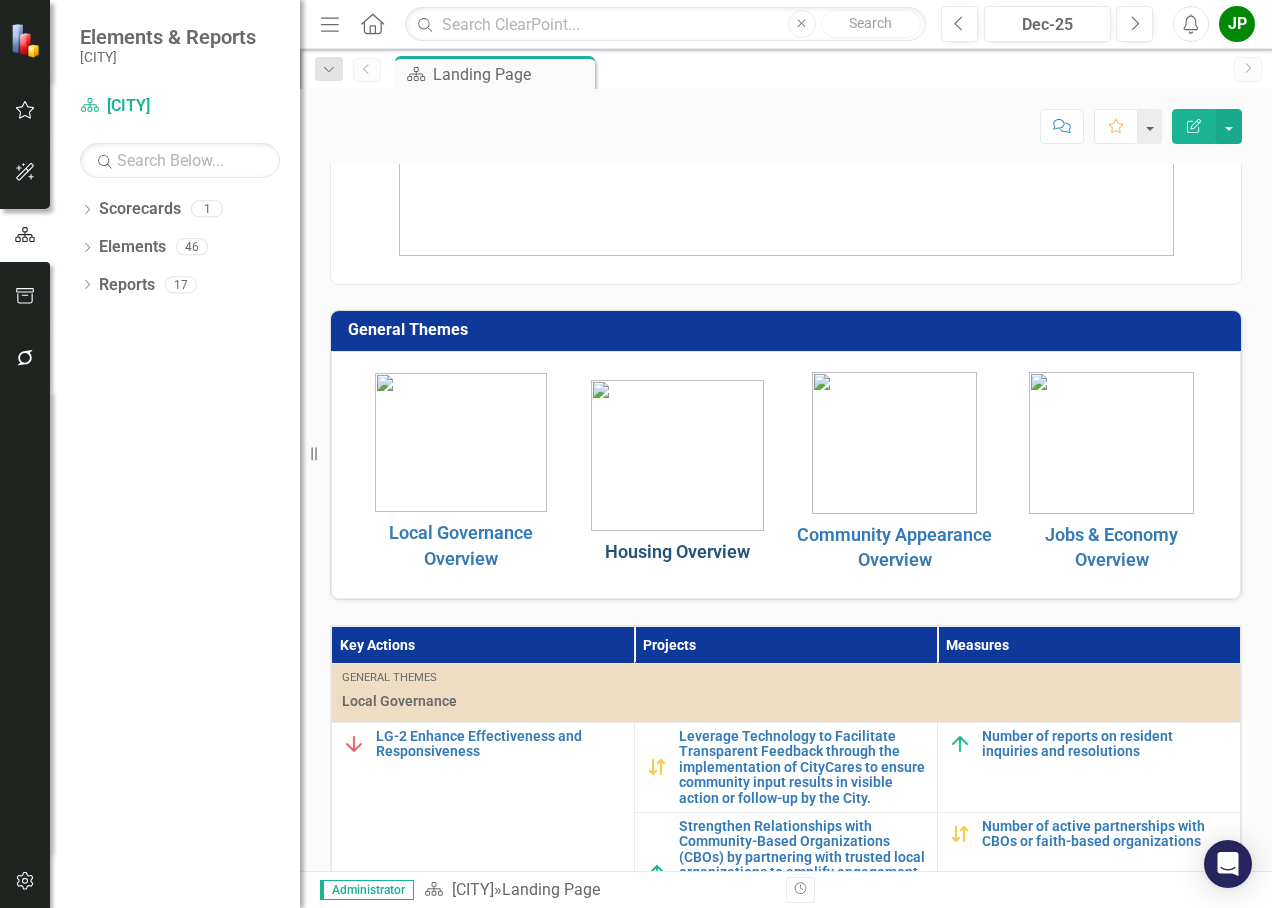 click on "Housing Overview" at bounding box center [677, 551] 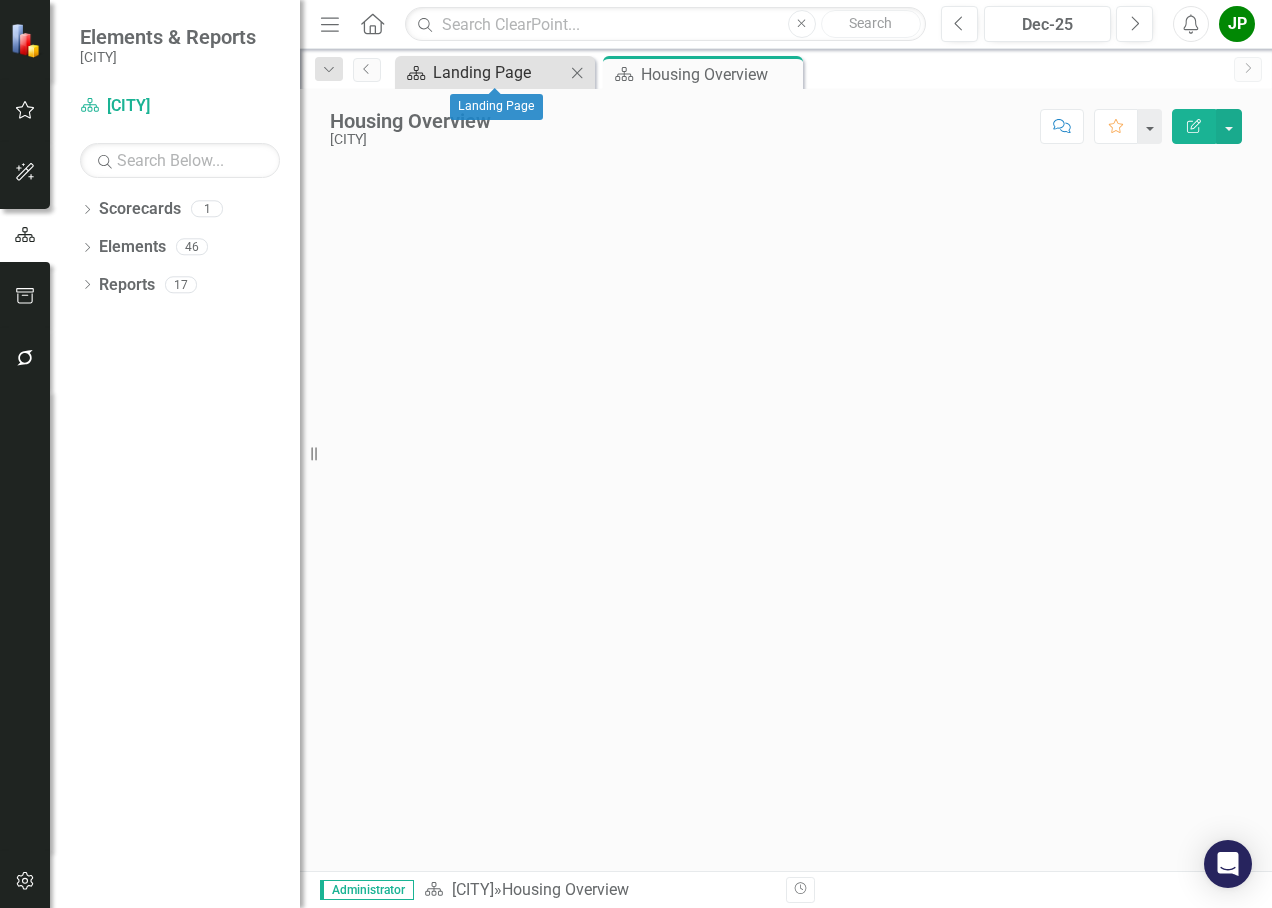 click on "Landing Page" at bounding box center (499, 72) 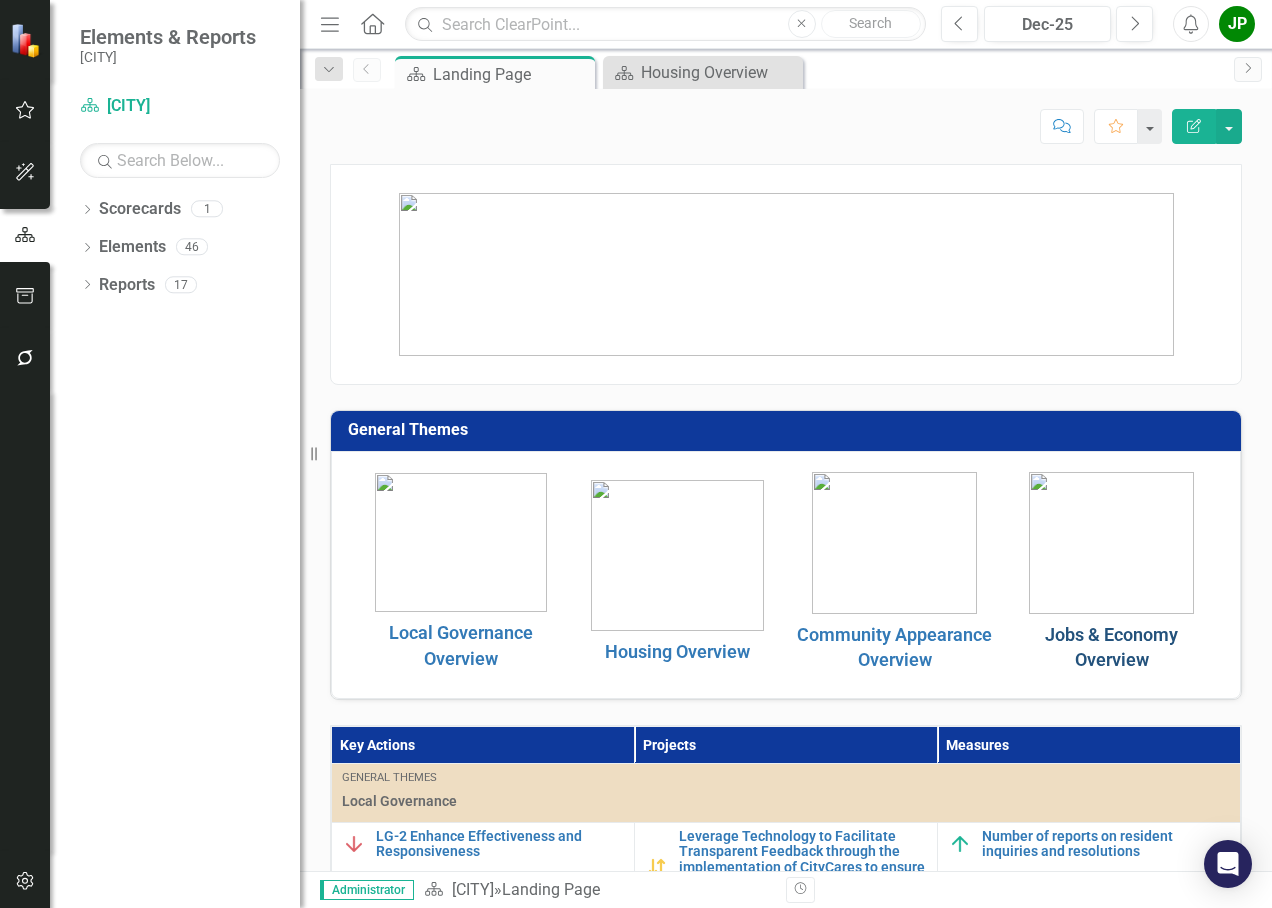 click on "Jobs & Economy Overview" at bounding box center (1111, 647) 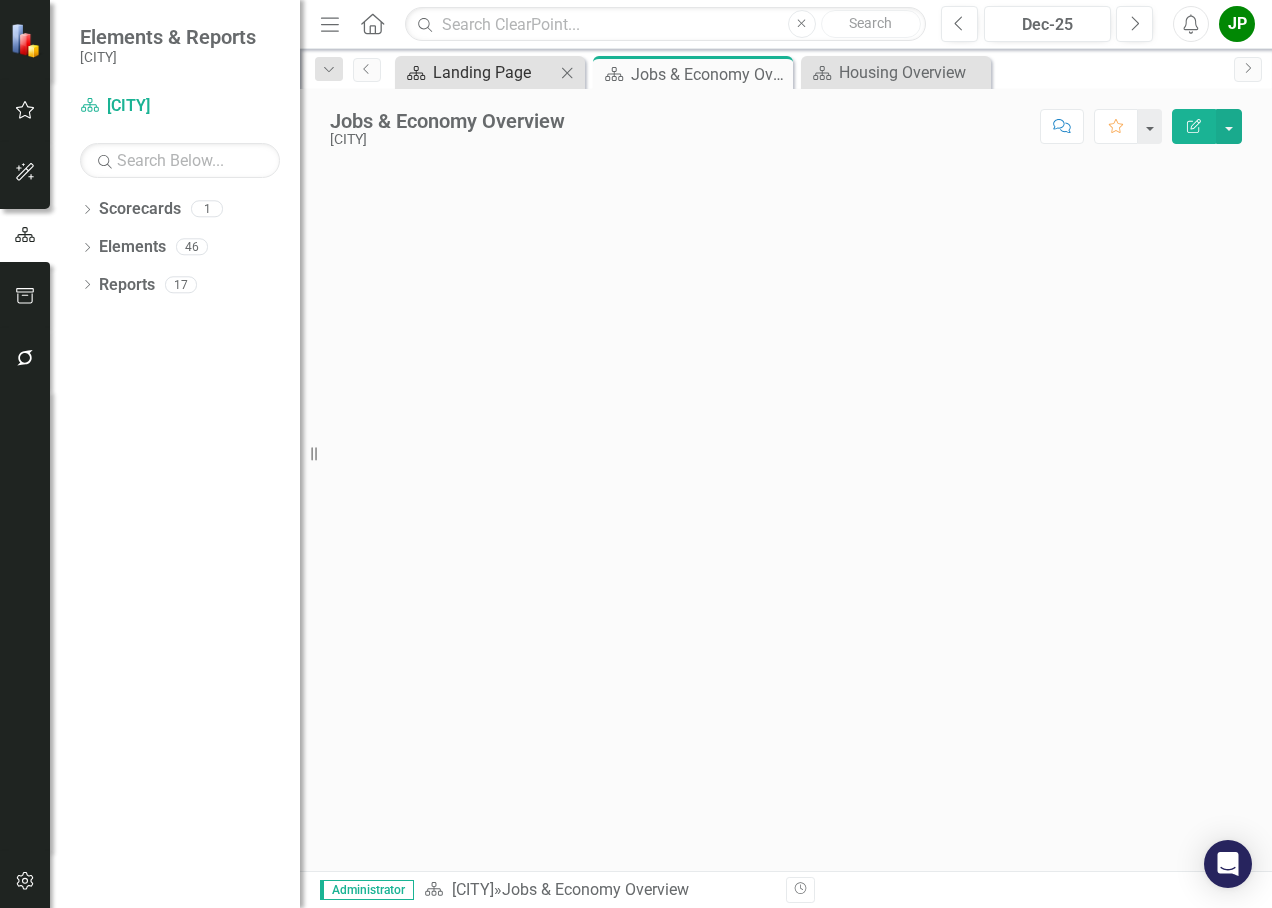 click on "Landing Page" at bounding box center [494, 72] 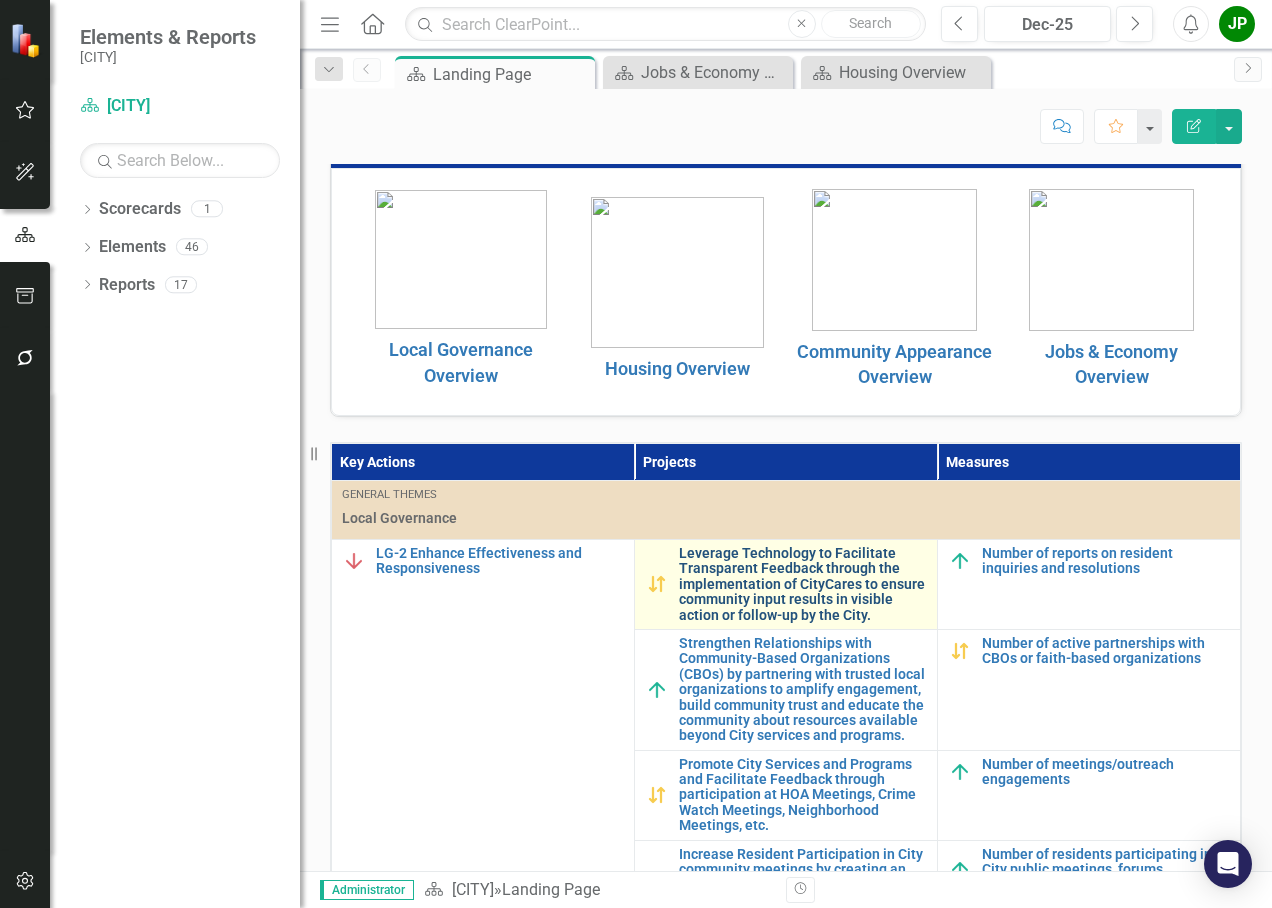 scroll, scrollTop: 300, scrollLeft: 0, axis: vertical 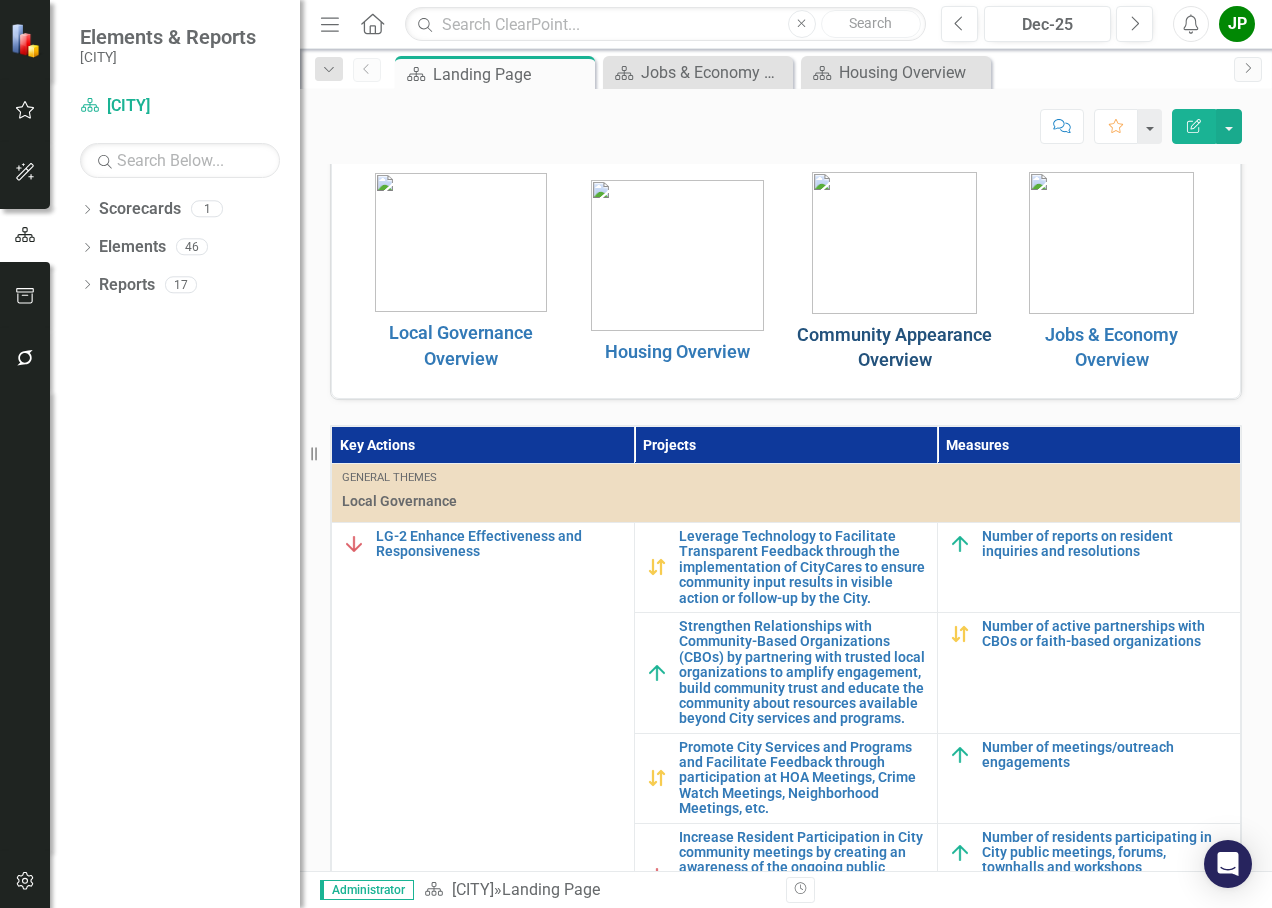 click on "Community Appearance Overview" at bounding box center (894, 347) 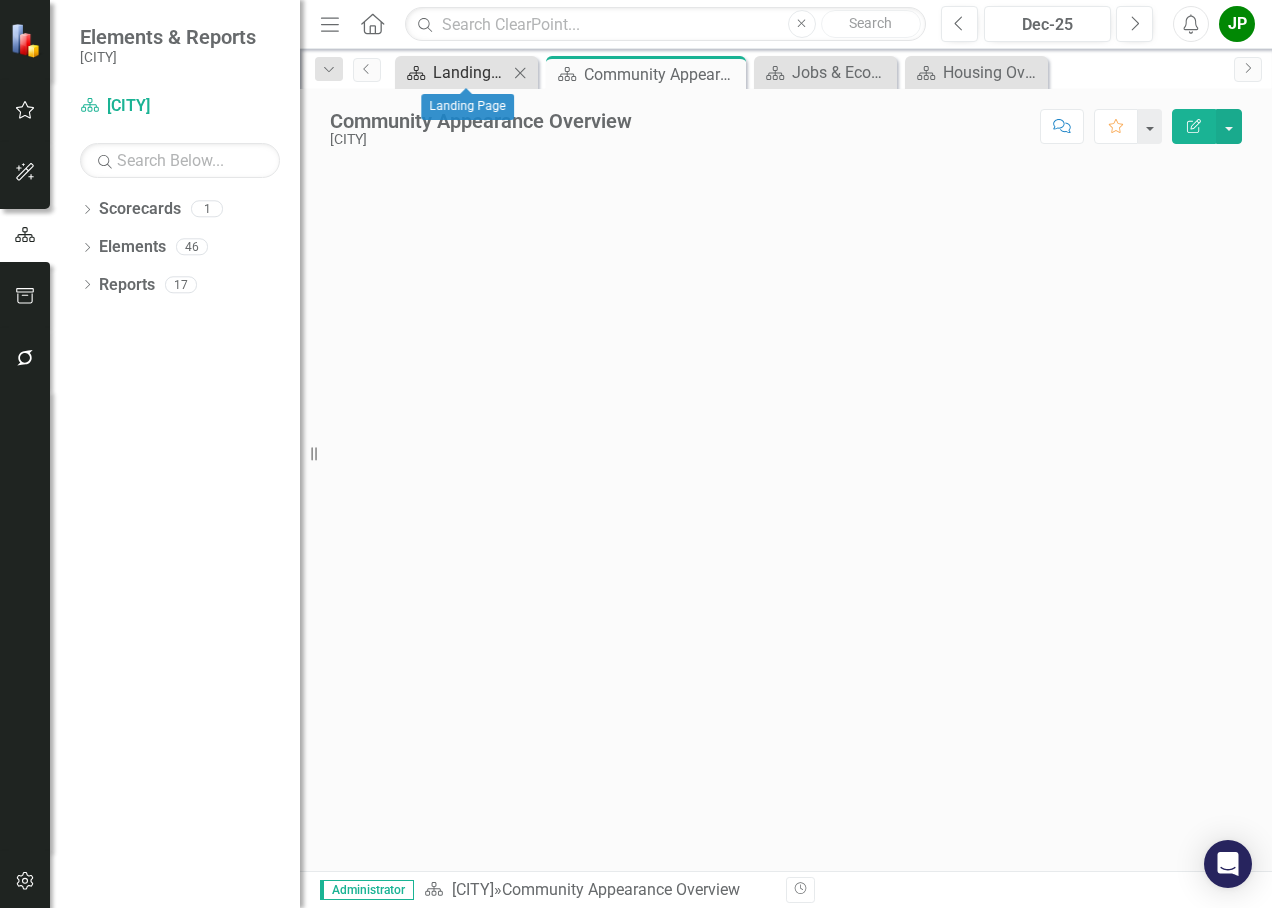 click on "Landing Page" at bounding box center [470, 72] 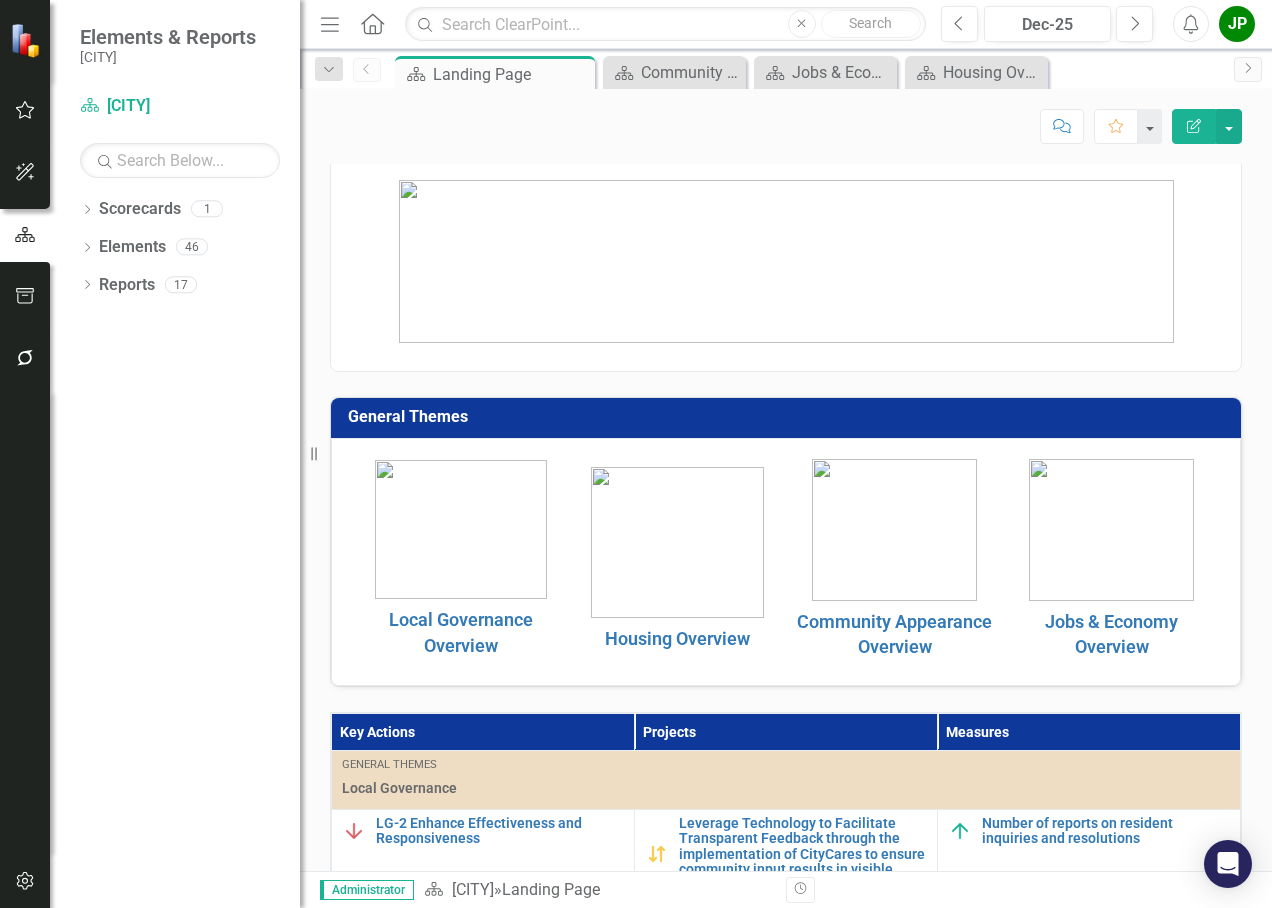 scroll, scrollTop: 0, scrollLeft: 0, axis: both 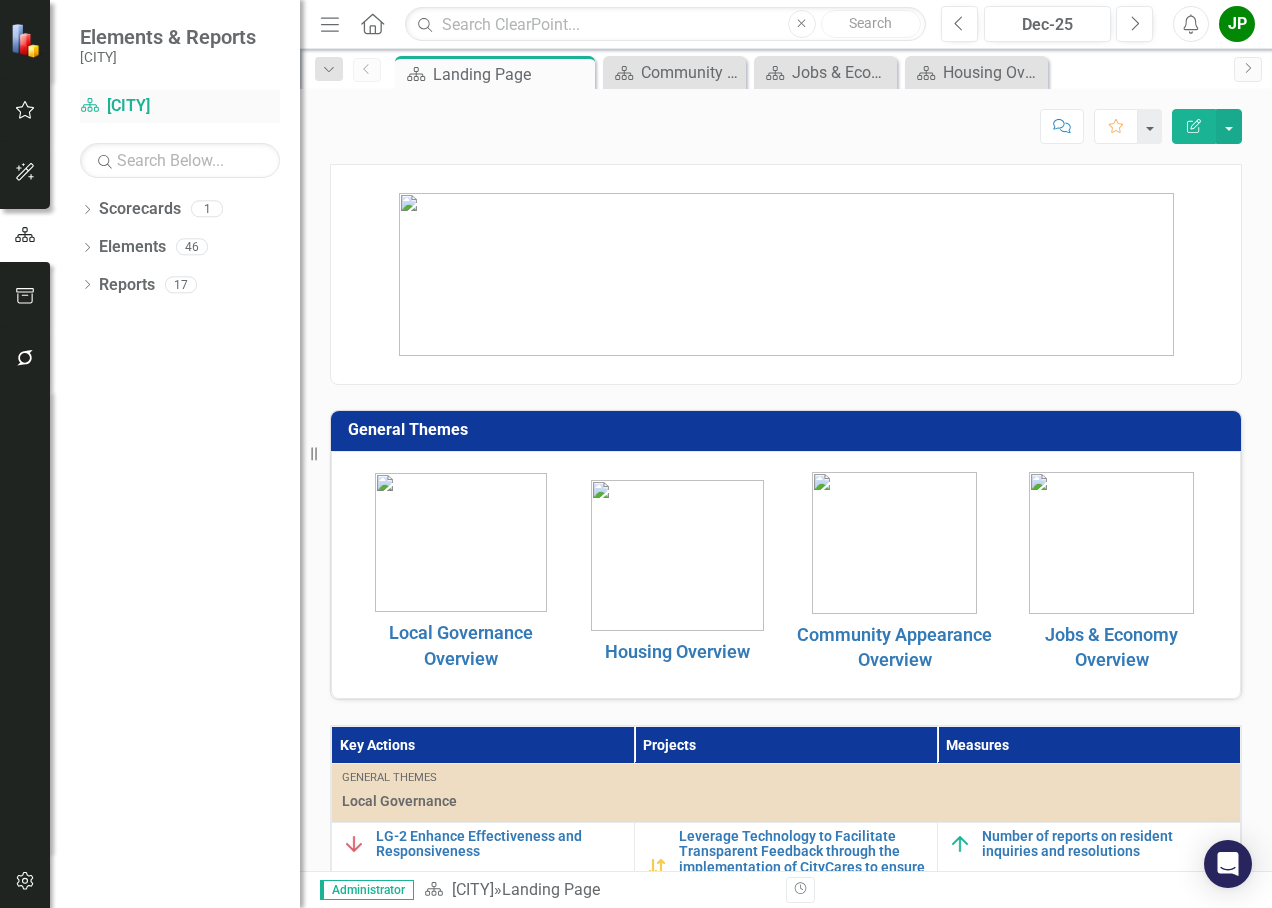 click on "Scorecard [CITY]" at bounding box center [180, 106] 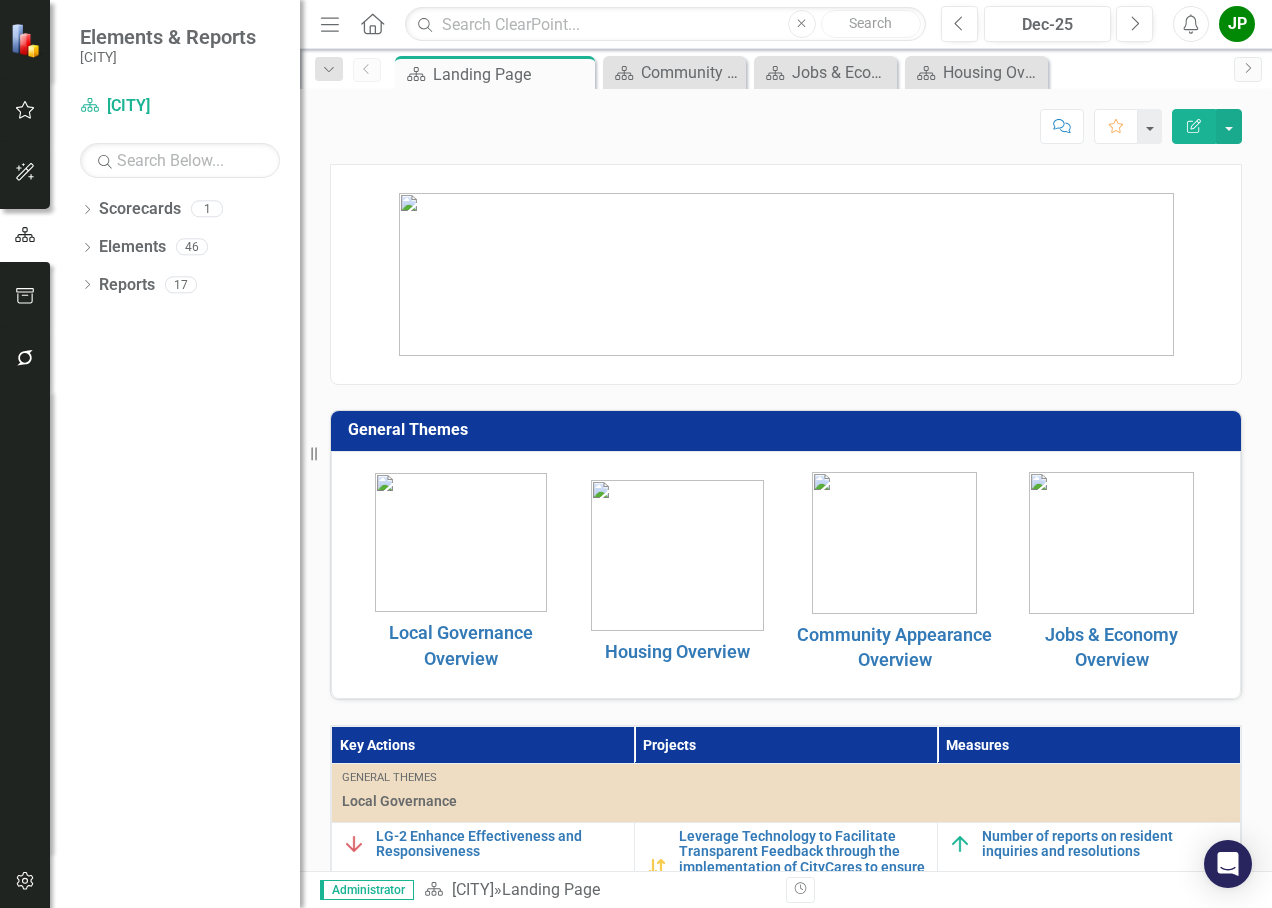 click on "JP" at bounding box center (1237, 24) 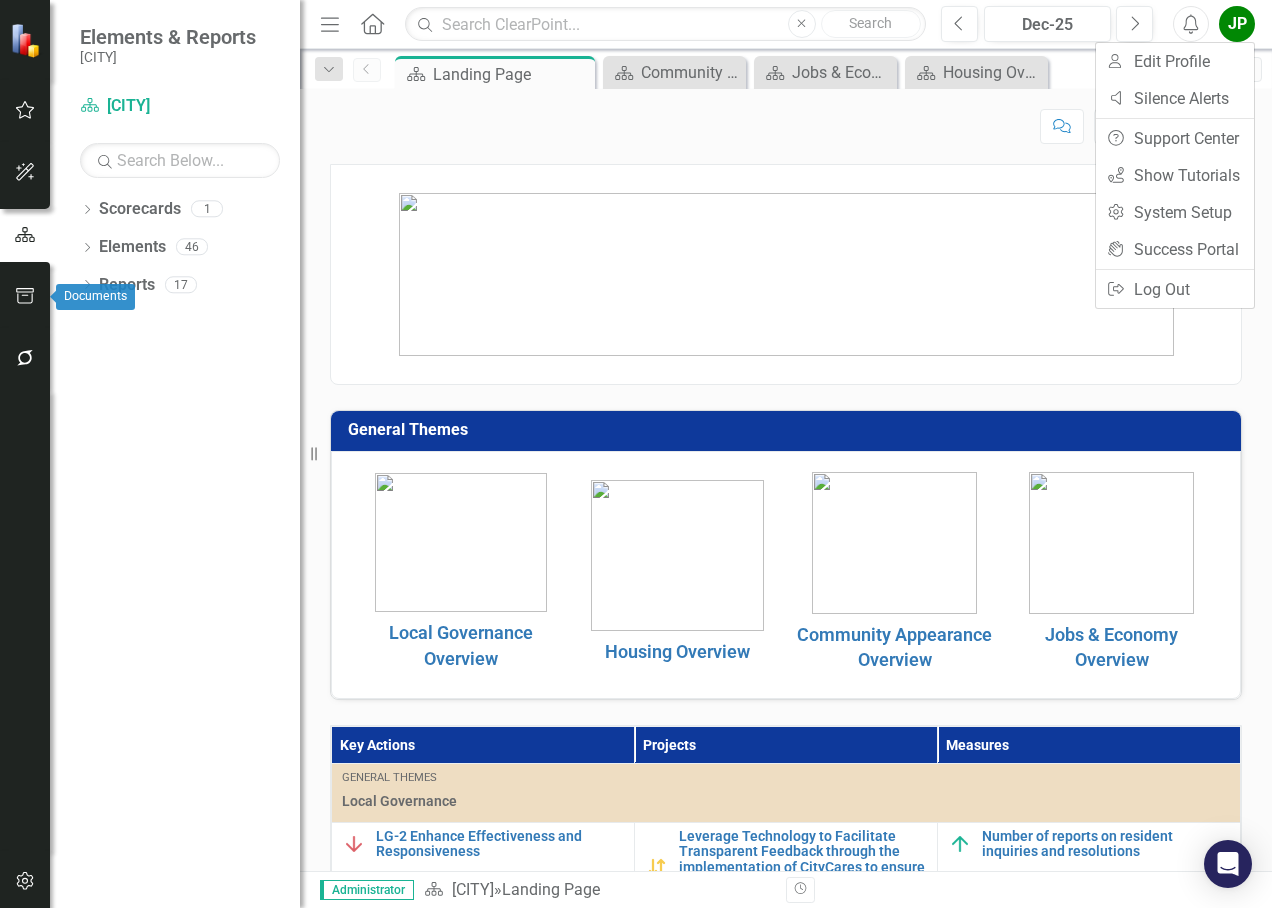 click 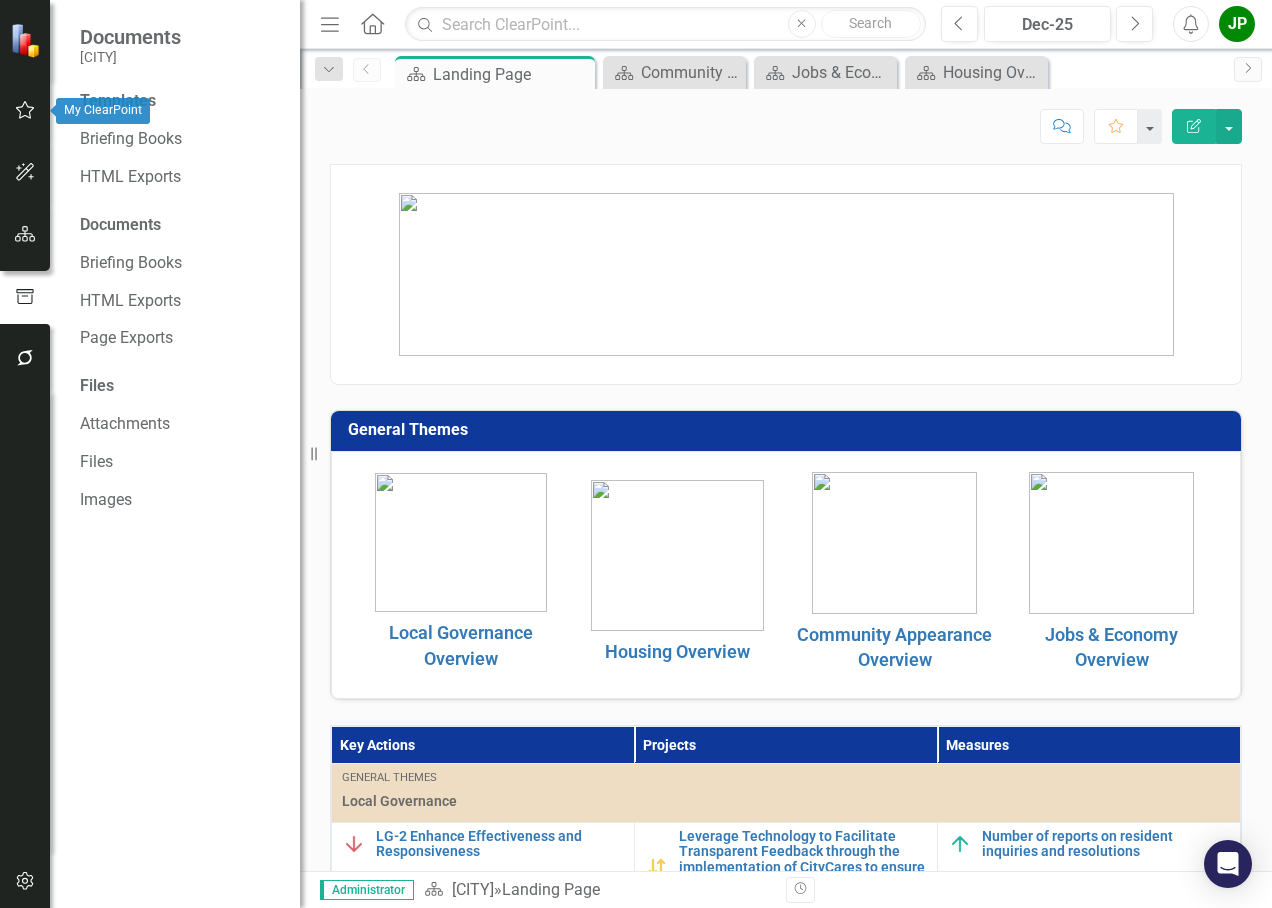 click 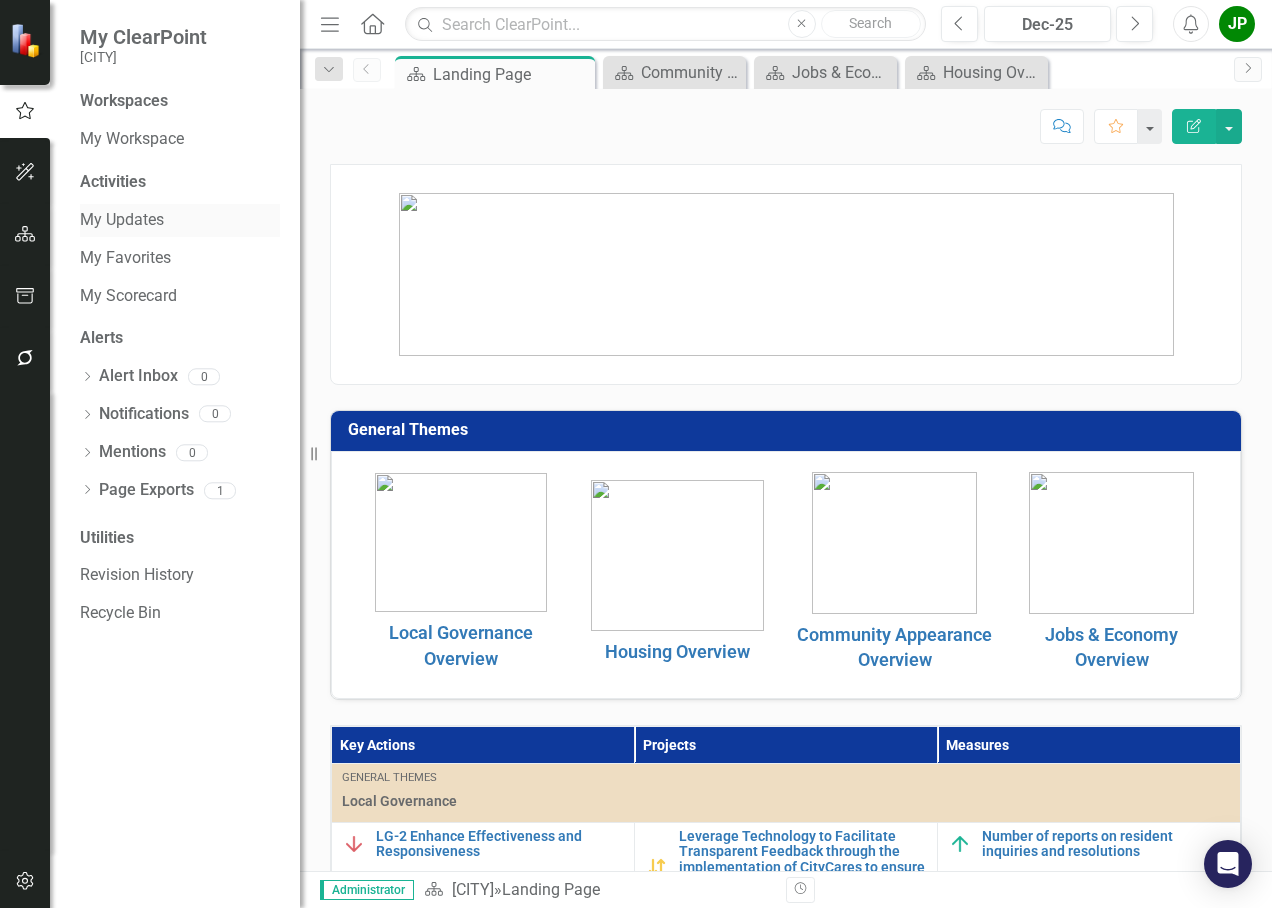 click on "My Updates" at bounding box center [180, 220] 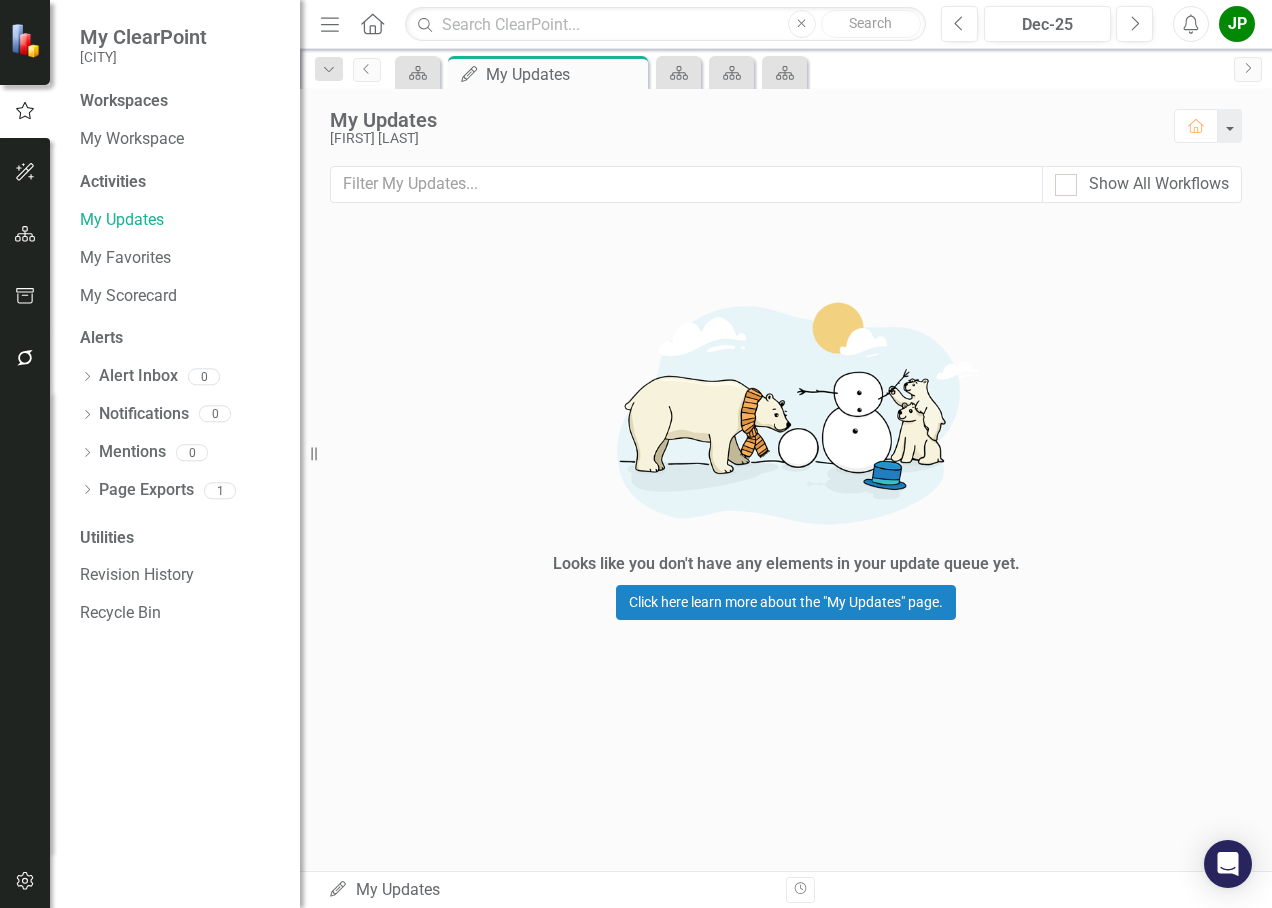 click on "Home" at bounding box center (373, 24) 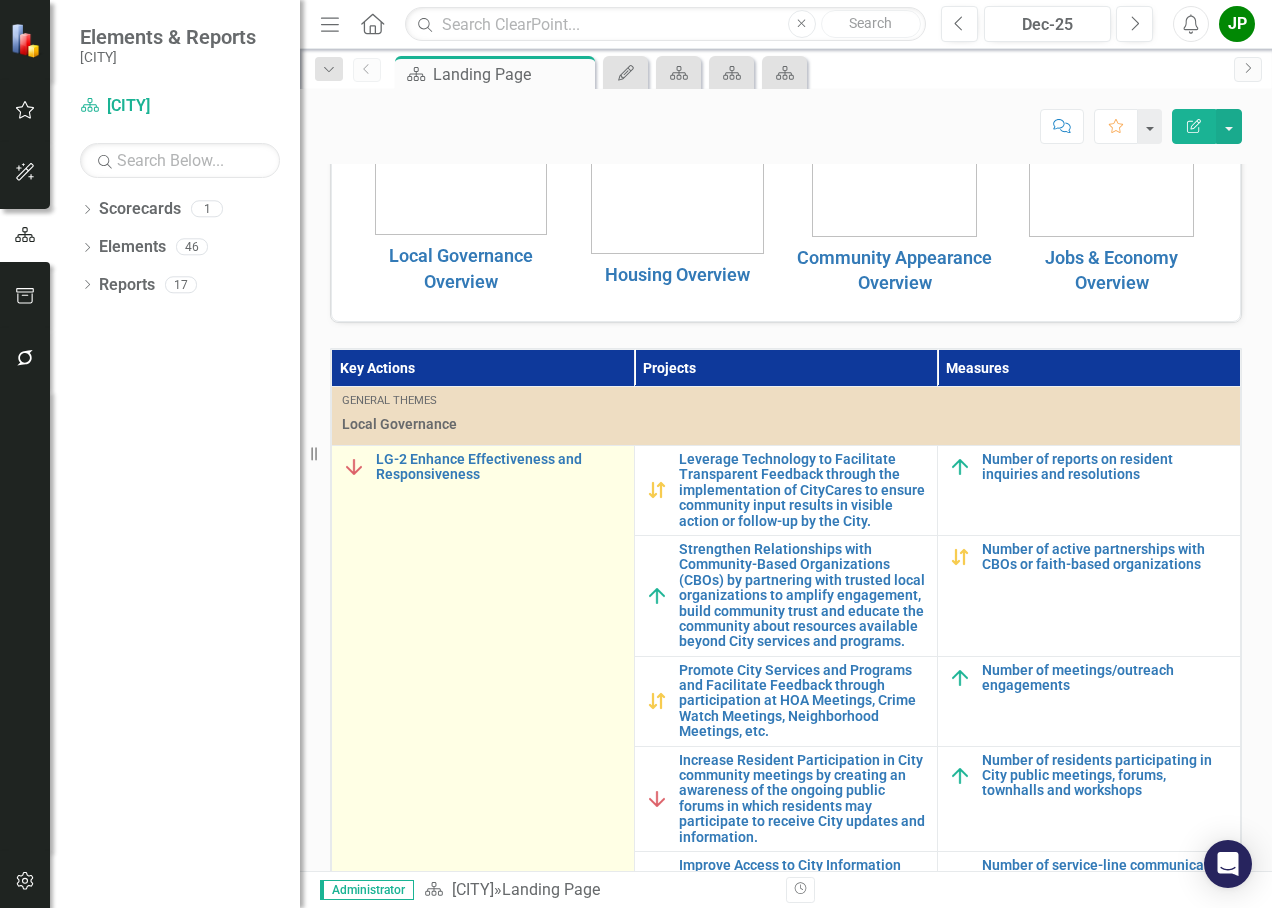 scroll, scrollTop: 570, scrollLeft: 0, axis: vertical 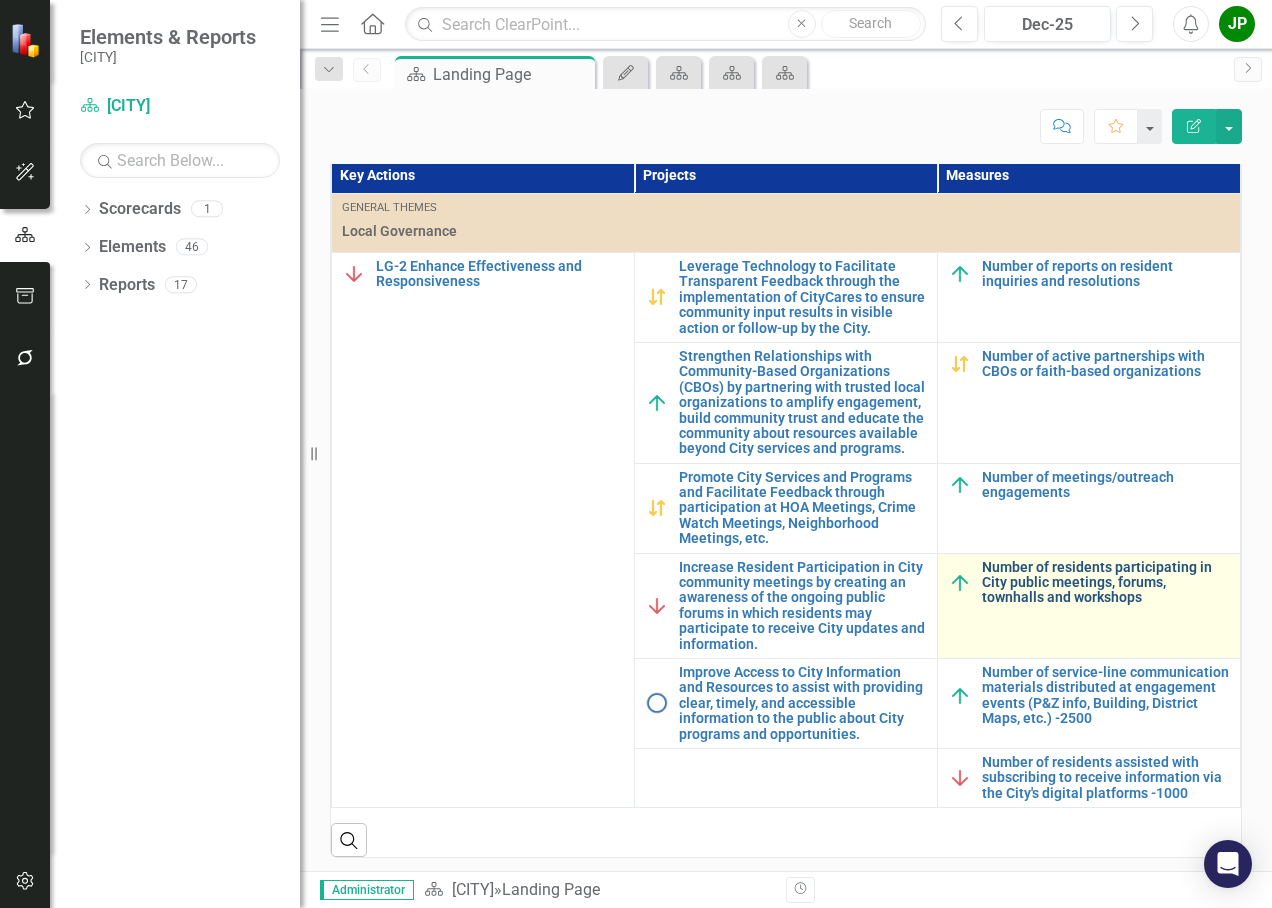 click on "Number of residents participating in City public meetings, forums, townhalls and workshops" at bounding box center [1106, 583] 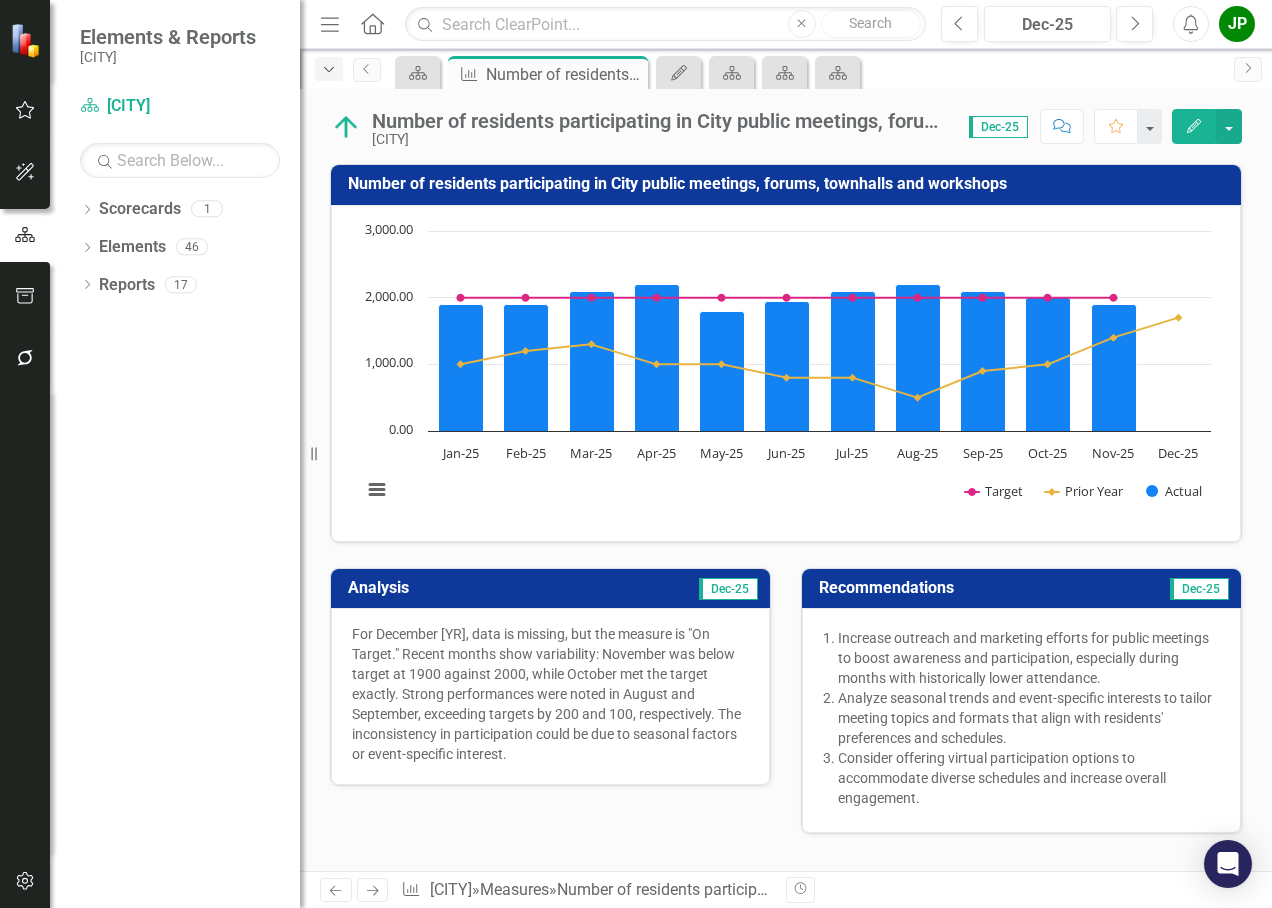 click on "Dropdown" 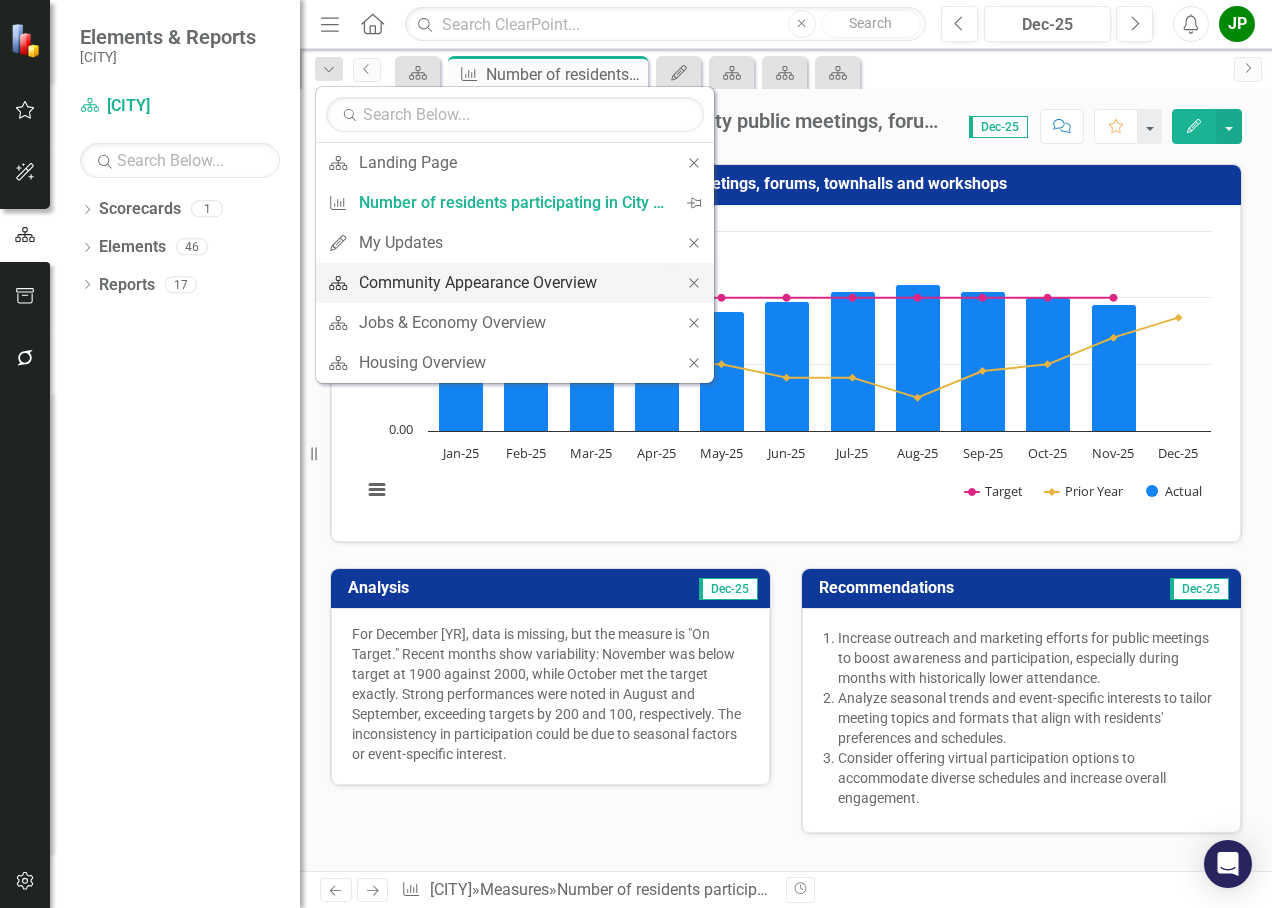 click on "Community Appearance Overview" at bounding box center (511, 282) 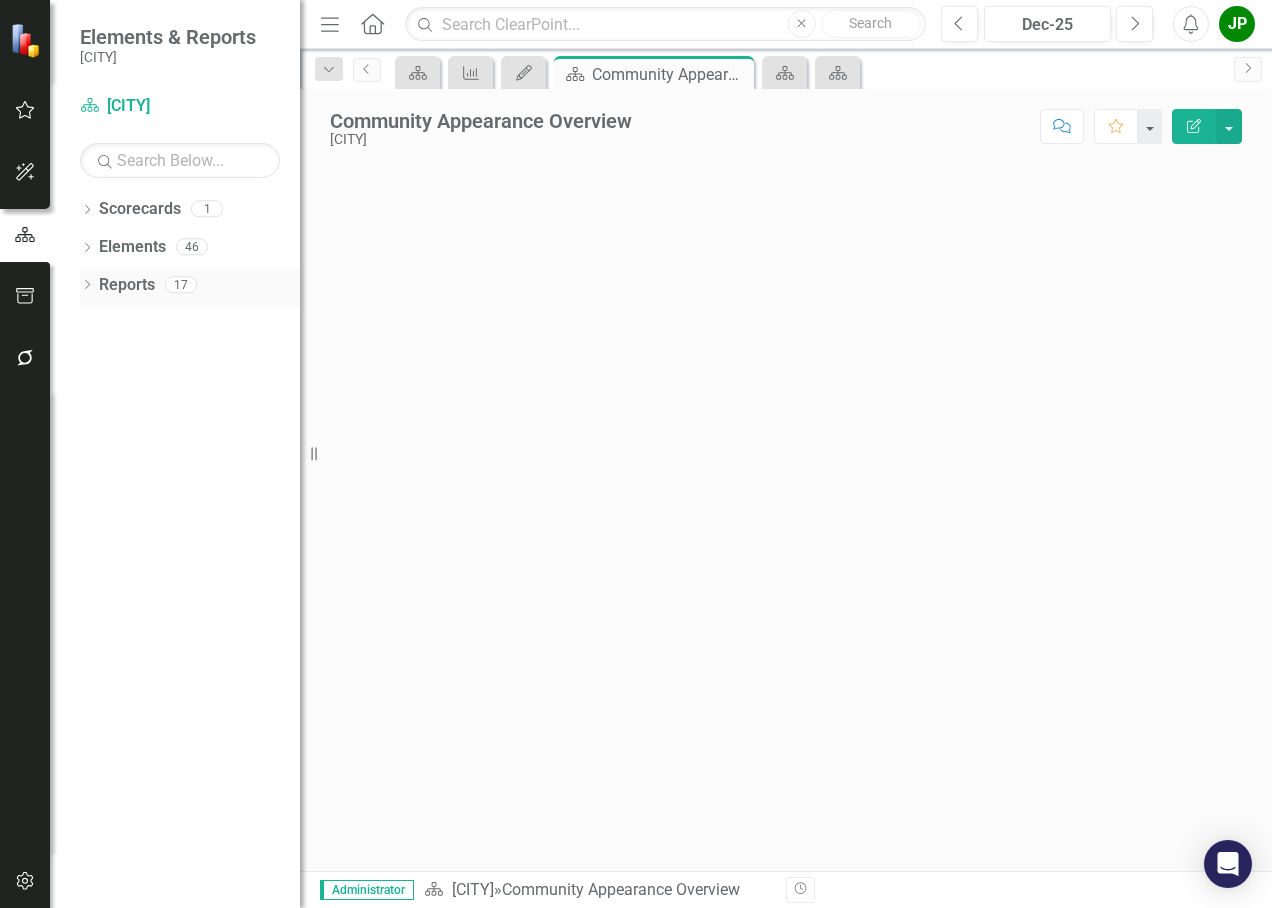 click on "Reports" at bounding box center (127, 285) 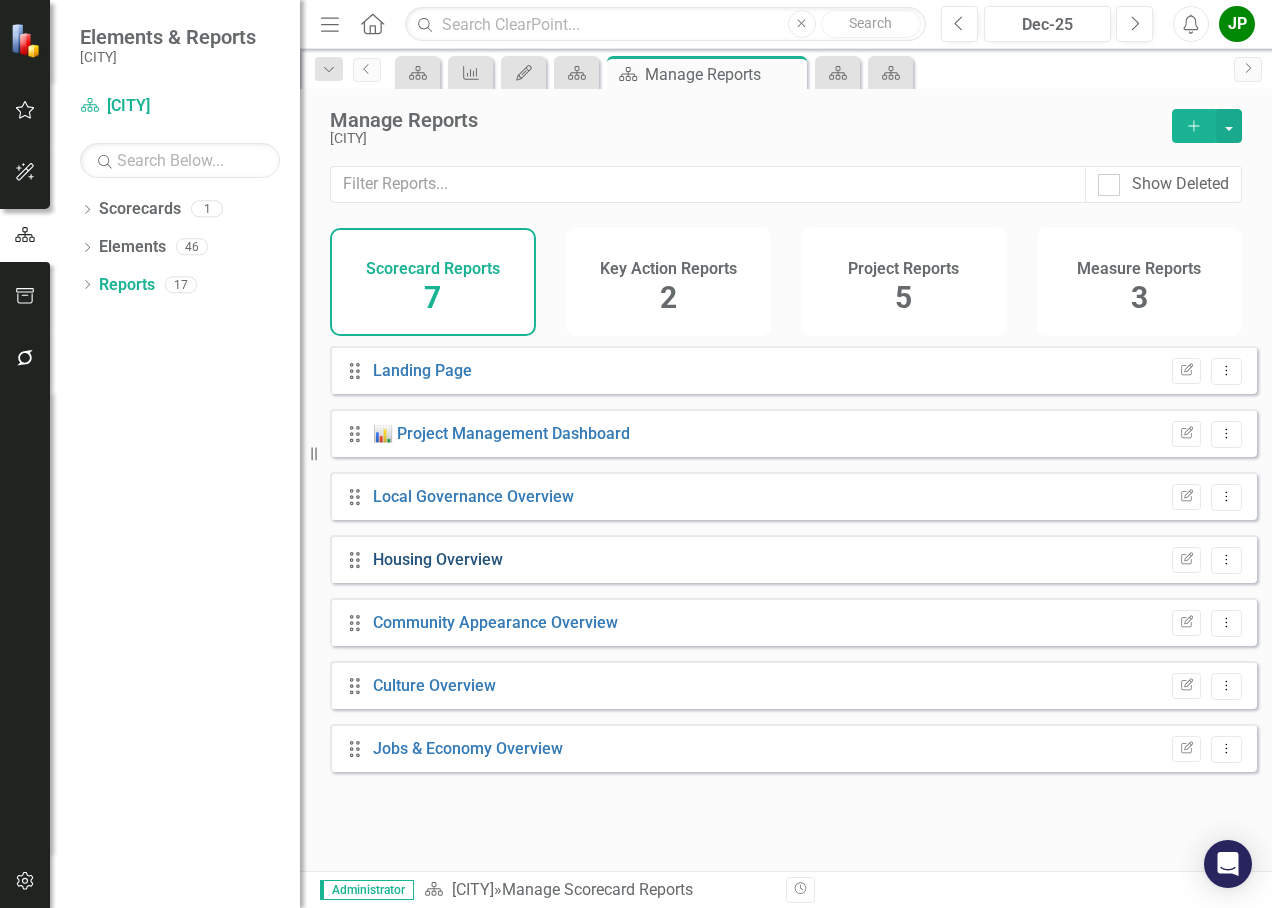 click on "Housing Overview" at bounding box center [438, 559] 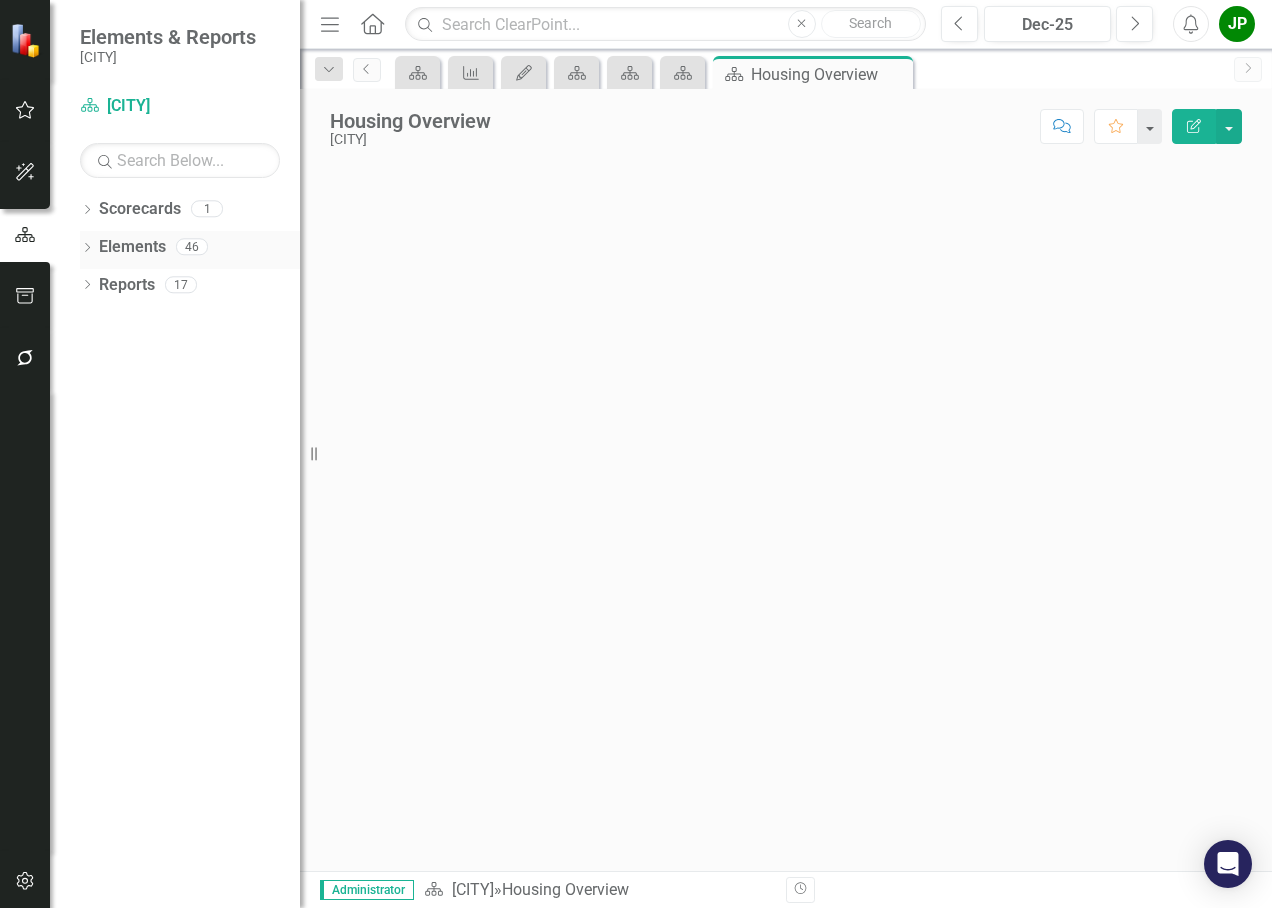 click on "Elements" at bounding box center [132, 247] 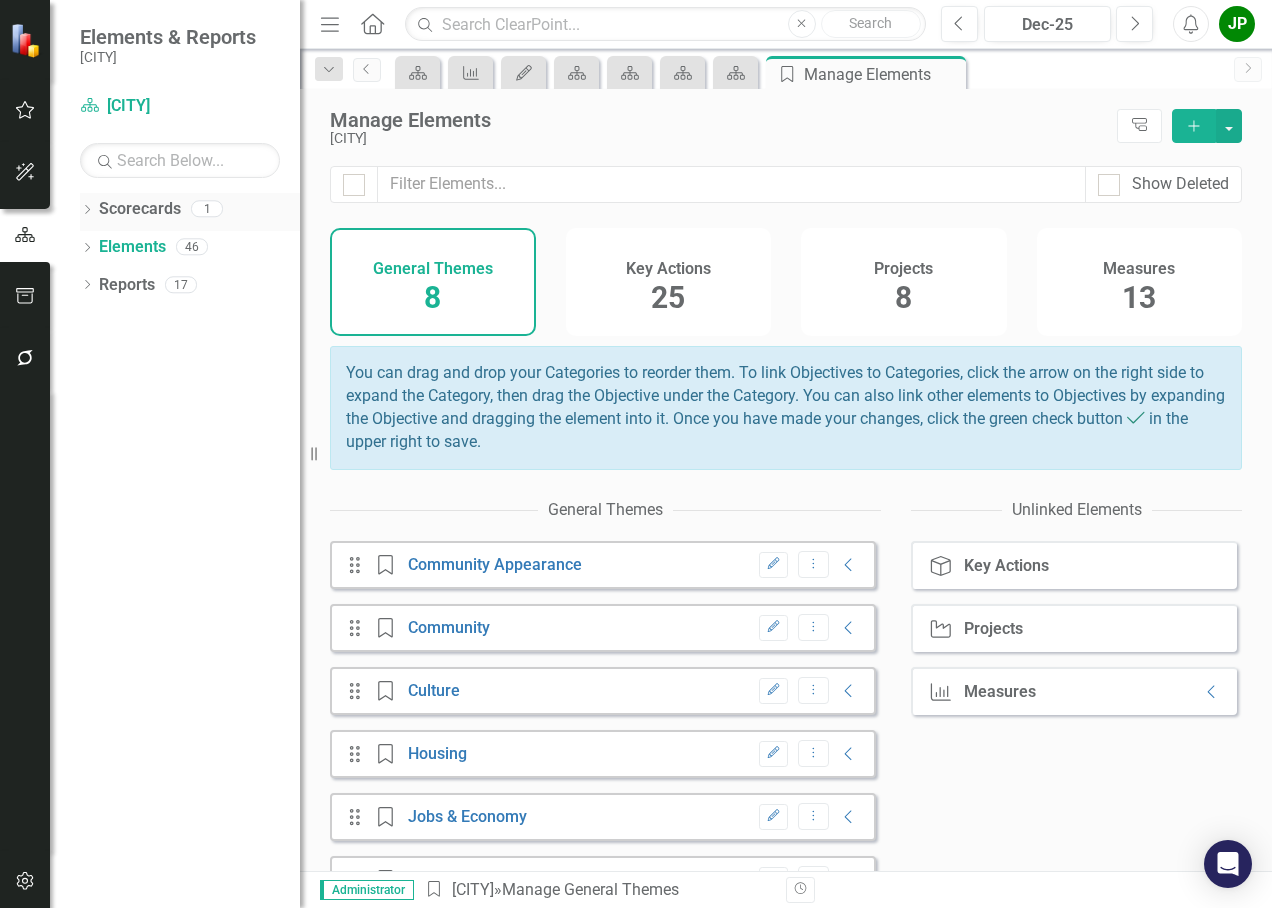click on "Scorecards" at bounding box center (140, 209) 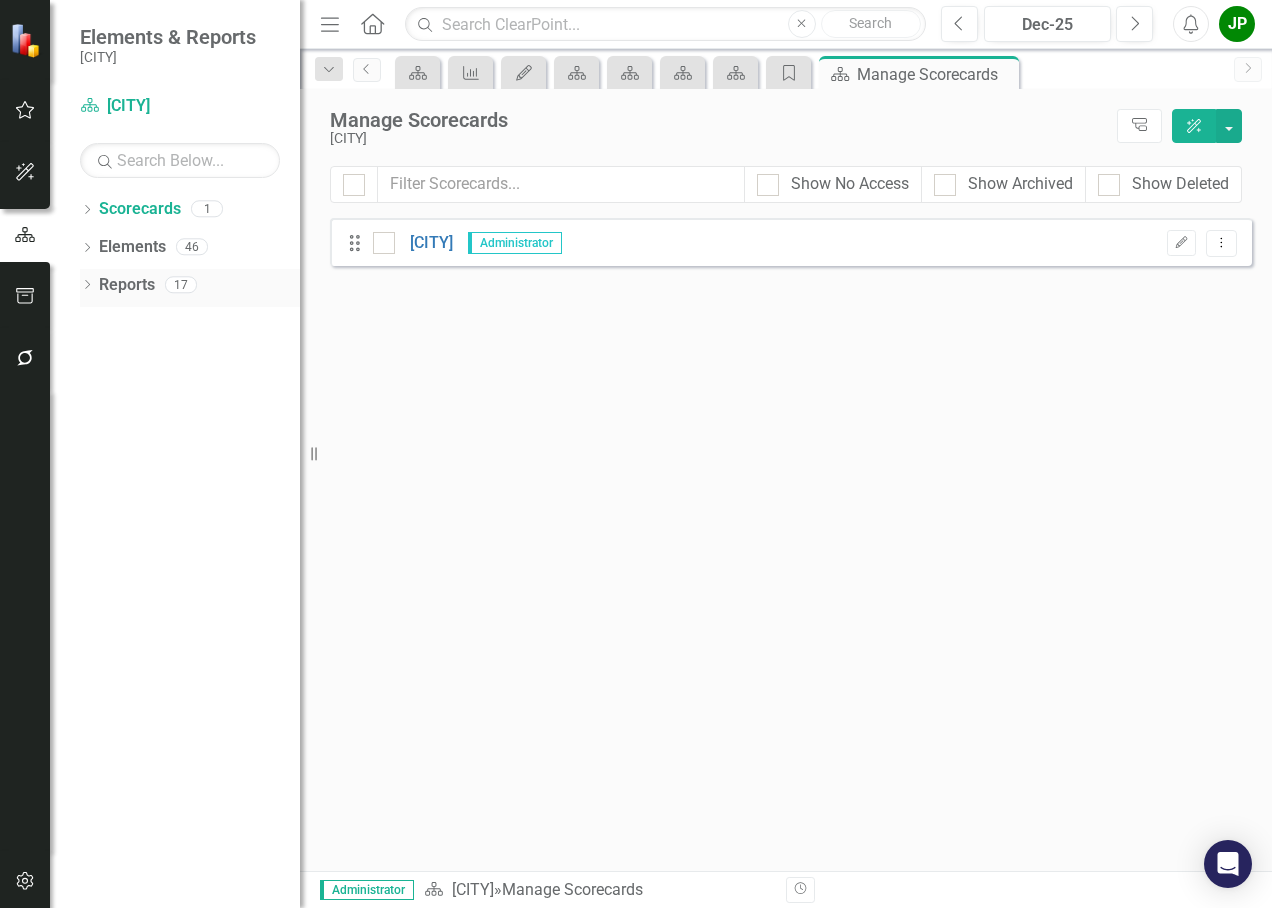 click on "Reports" at bounding box center [127, 285] 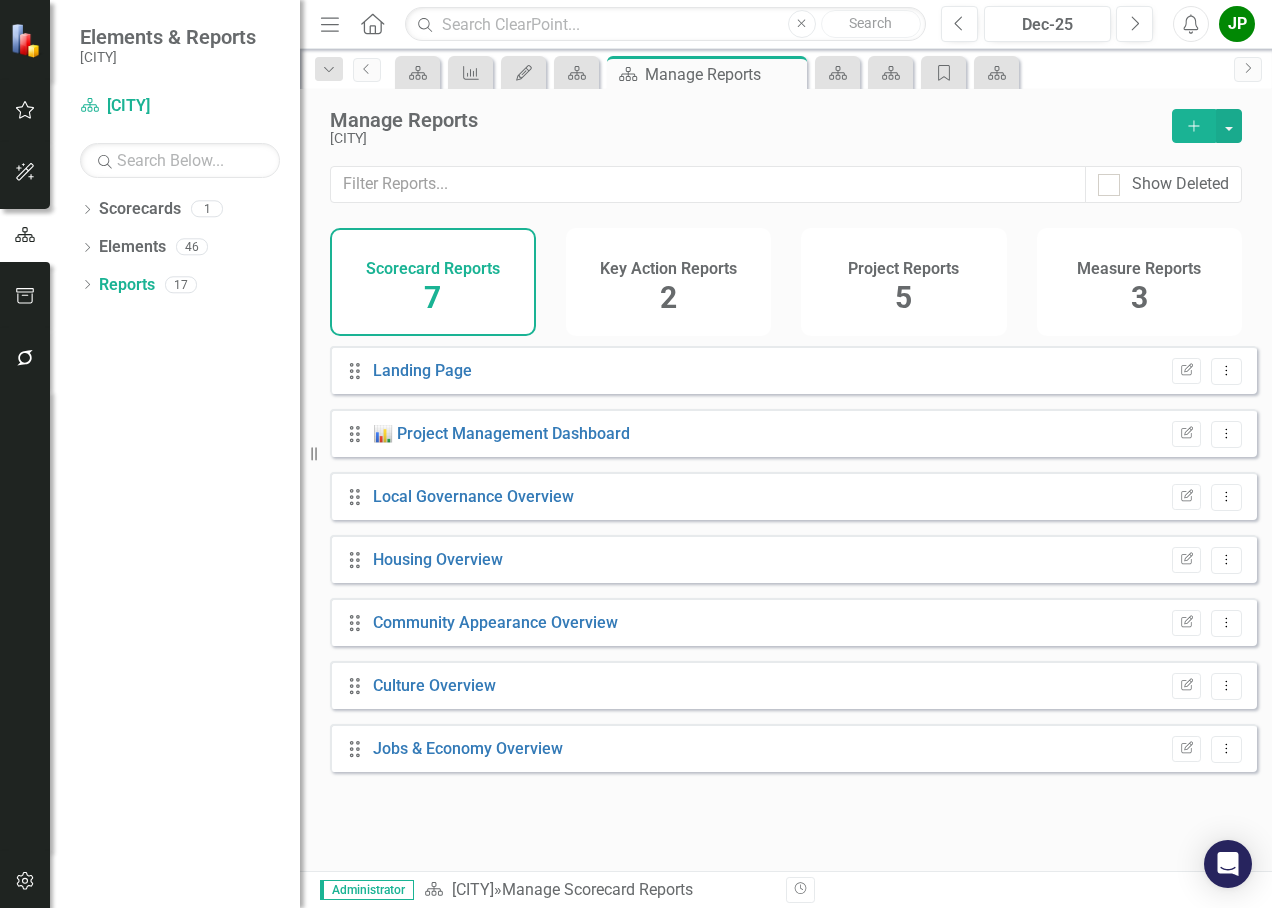 click on "JP" at bounding box center [1237, 24] 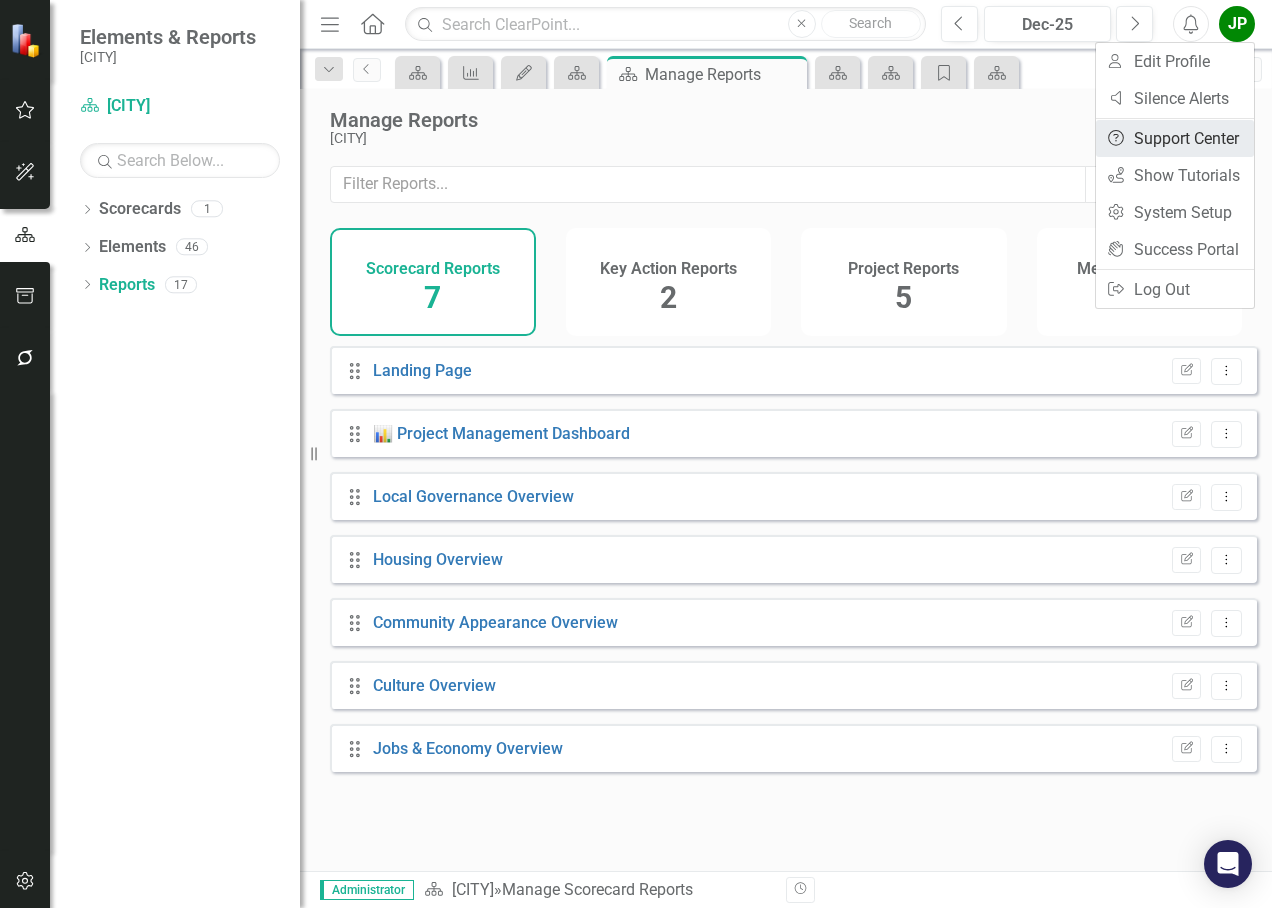click on "Help Support Center" at bounding box center (1175, 138) 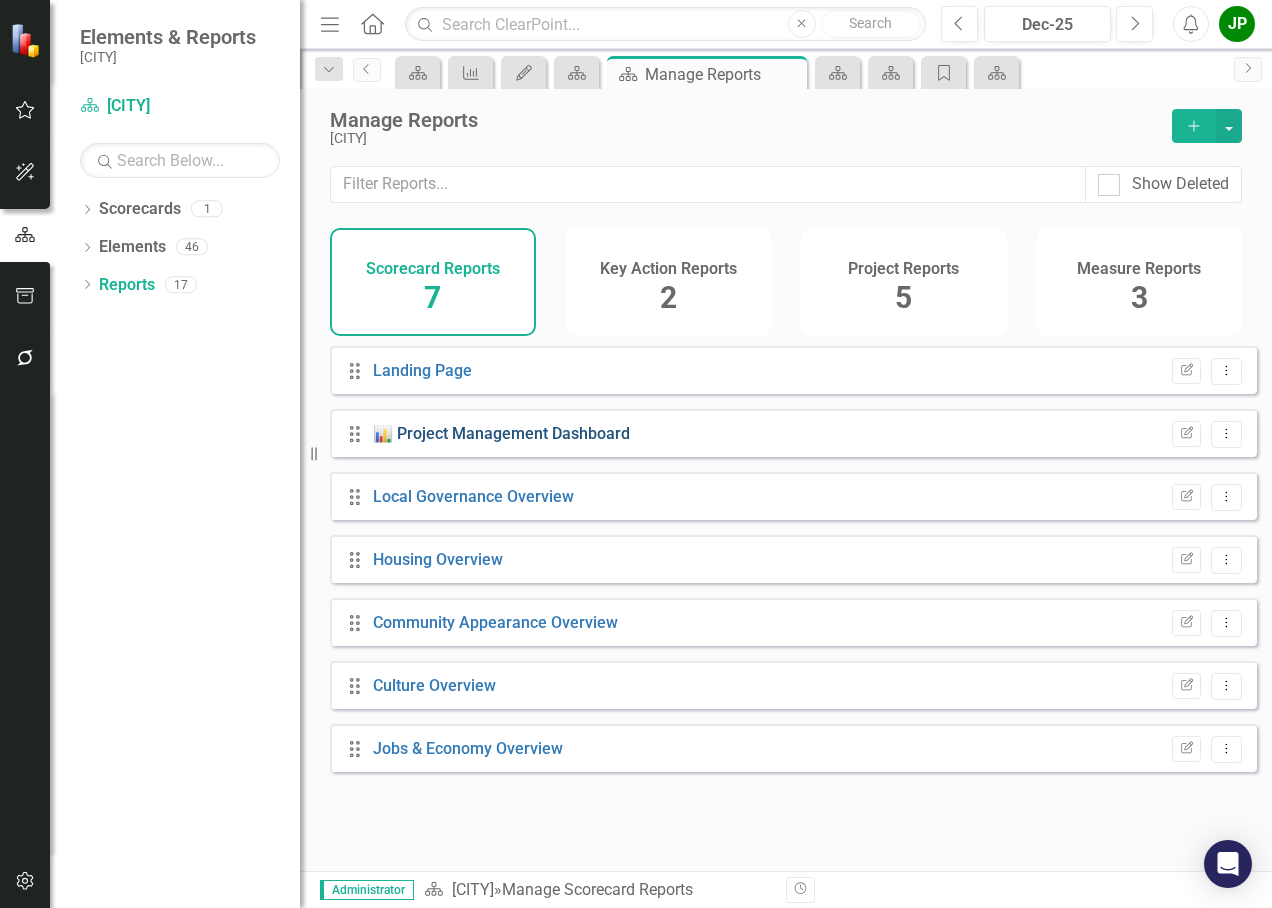 click on "📊 Project Management Dashboard" at bounding box center [501, 433] 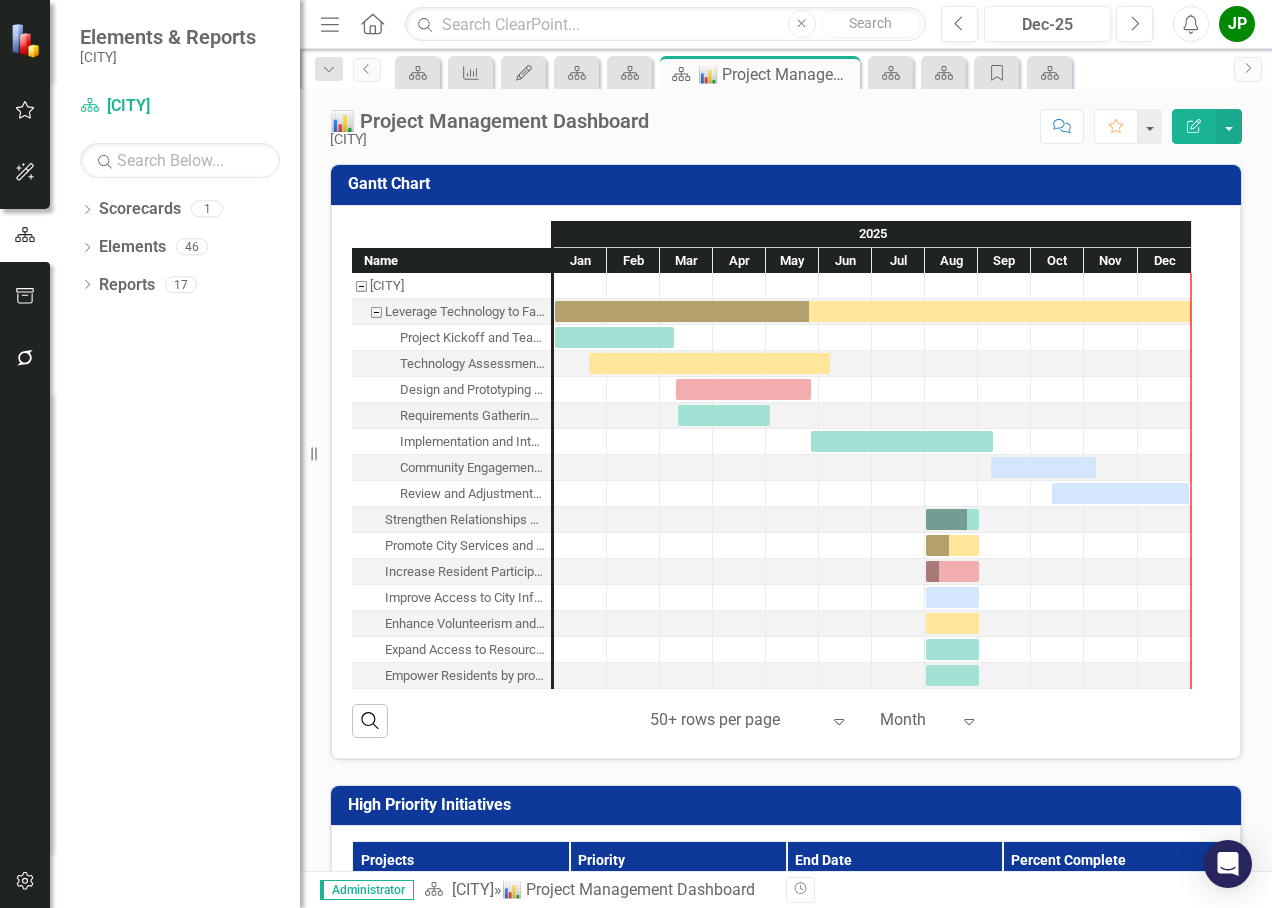 scroll, scrollTop: 2, scrollLeft: 0, axis: vertical 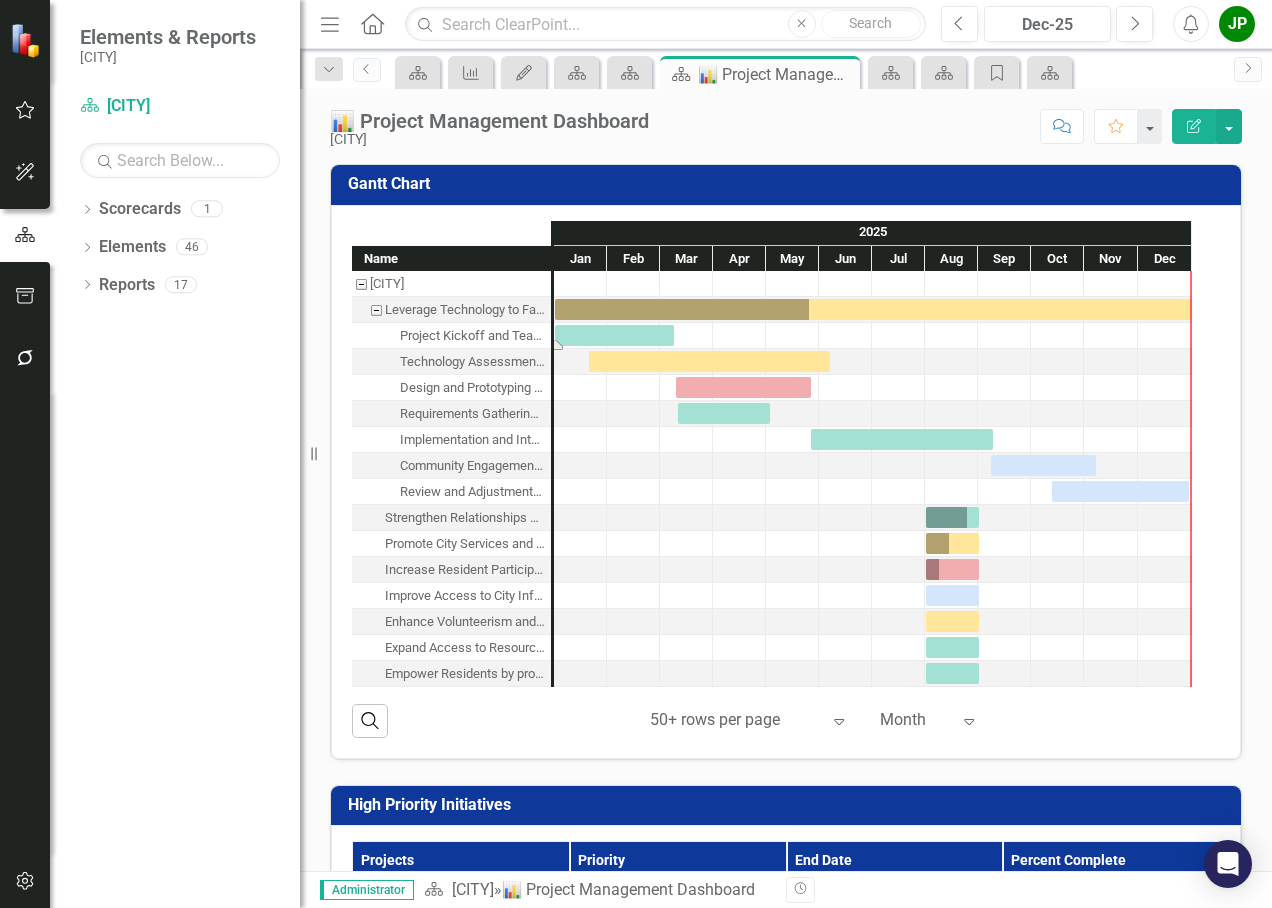click at bounding box center [614, 335] 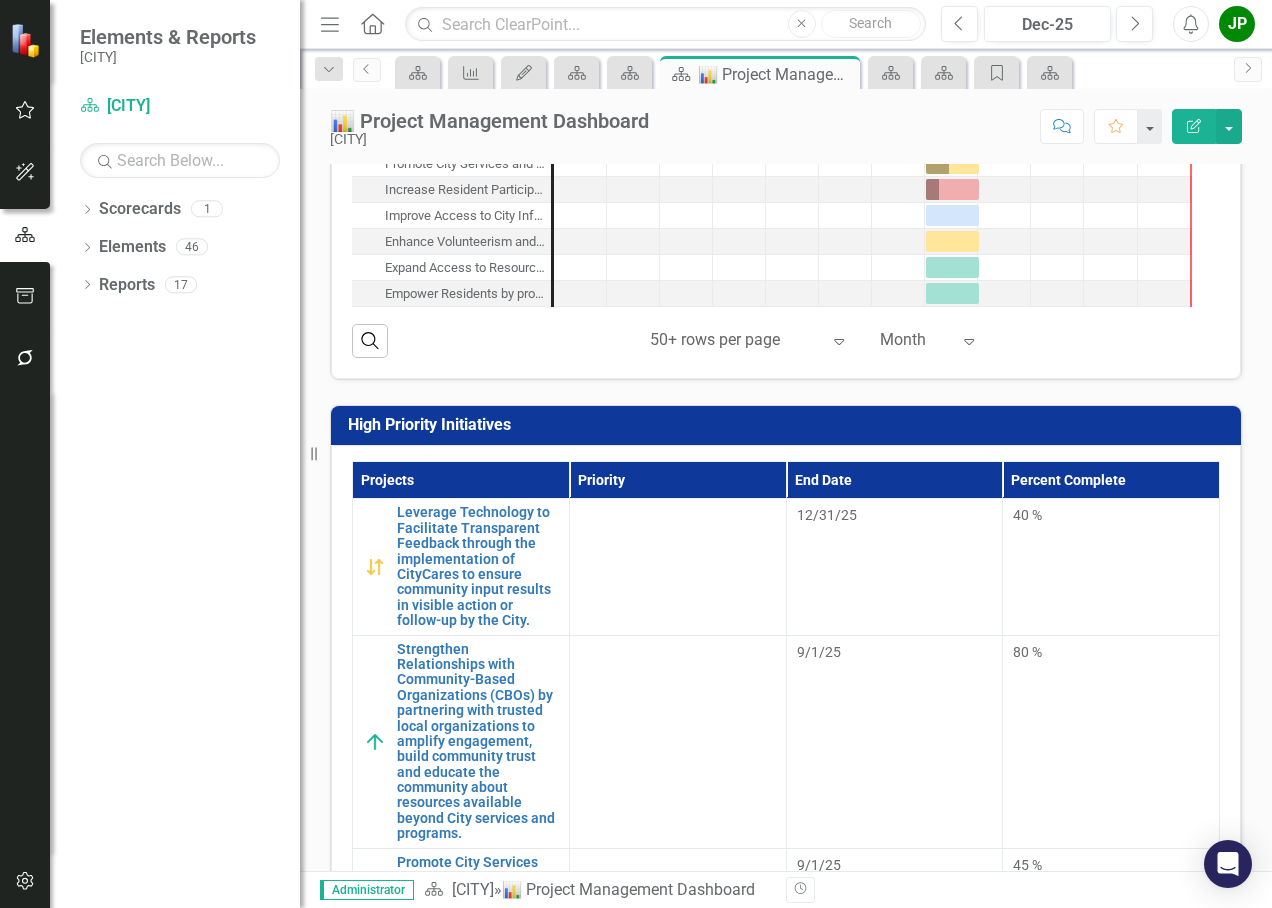 scroll, scrollTop: 400, scrollLeft: 0, axis: vertical 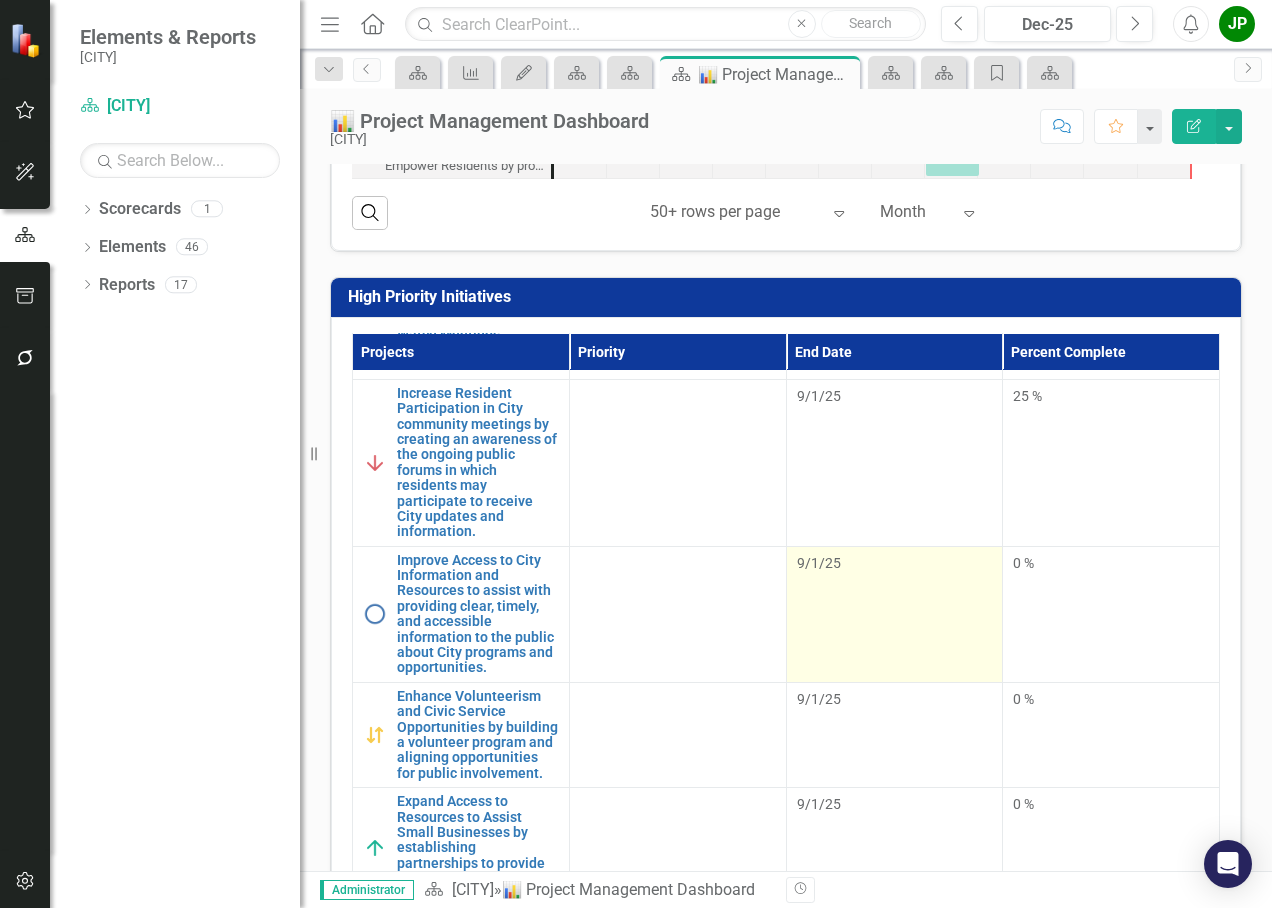 click on "9/1/25" at bounding box center (894, 614) 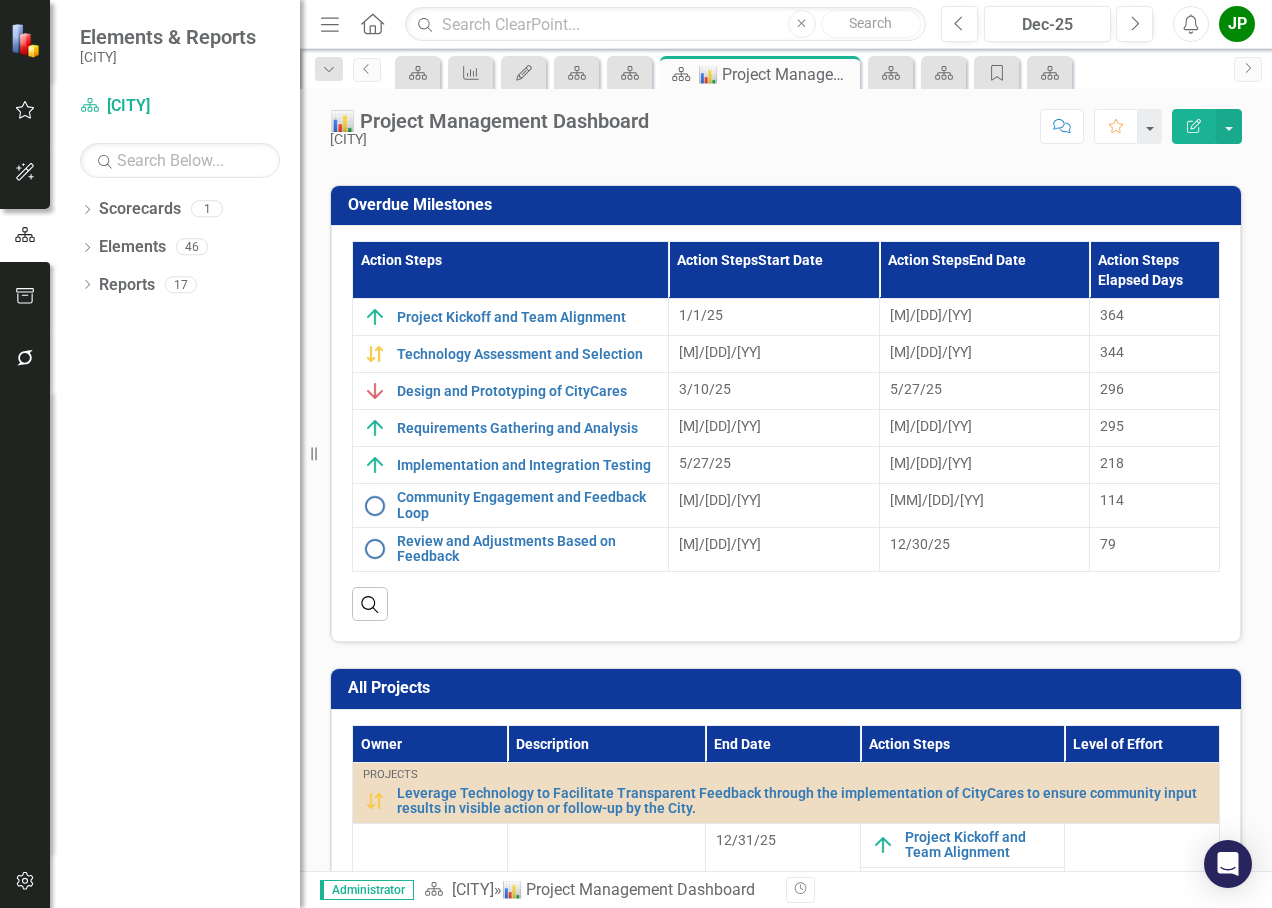scroll, scrollTop: 1508, scrollLeft: 0, axis: vertical 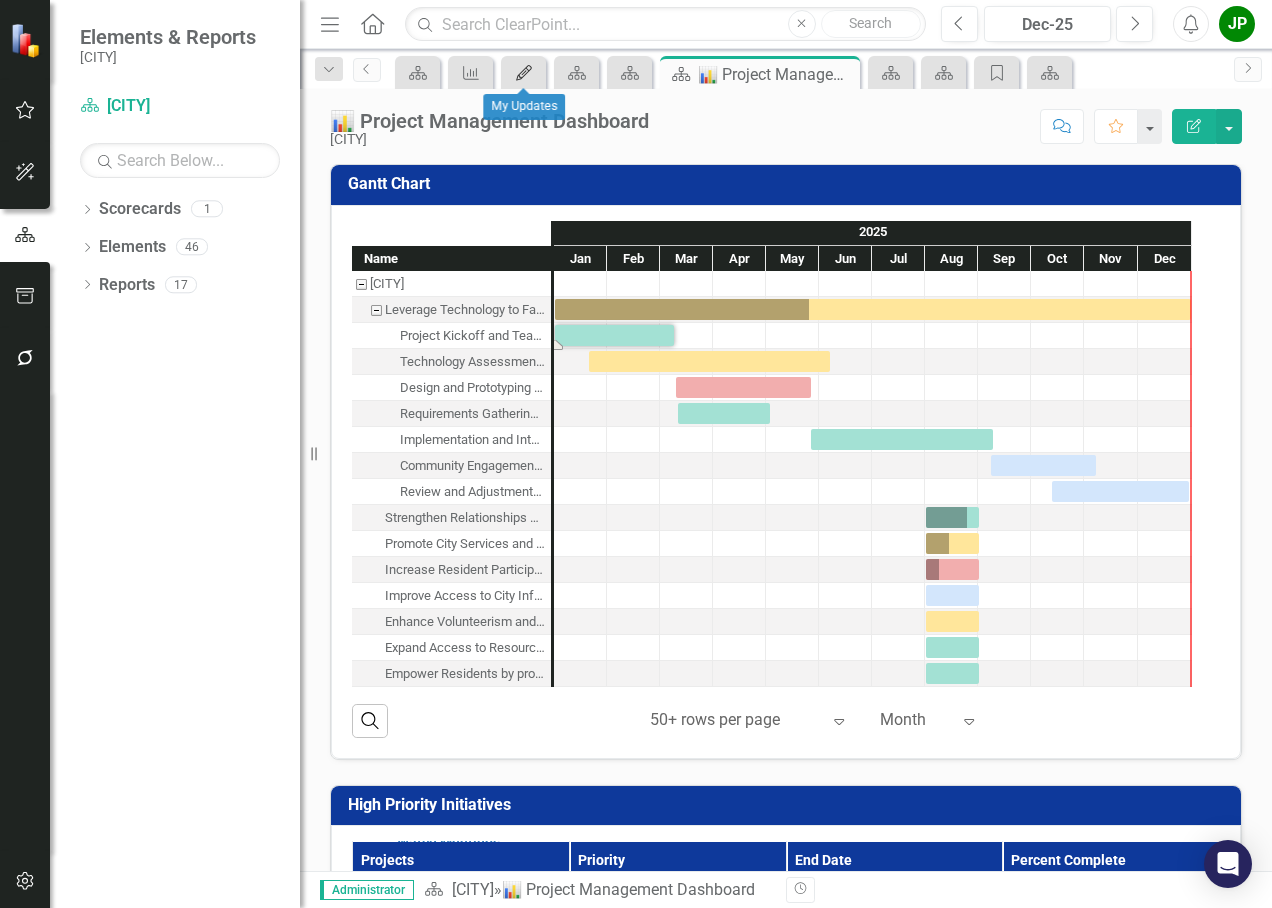 click 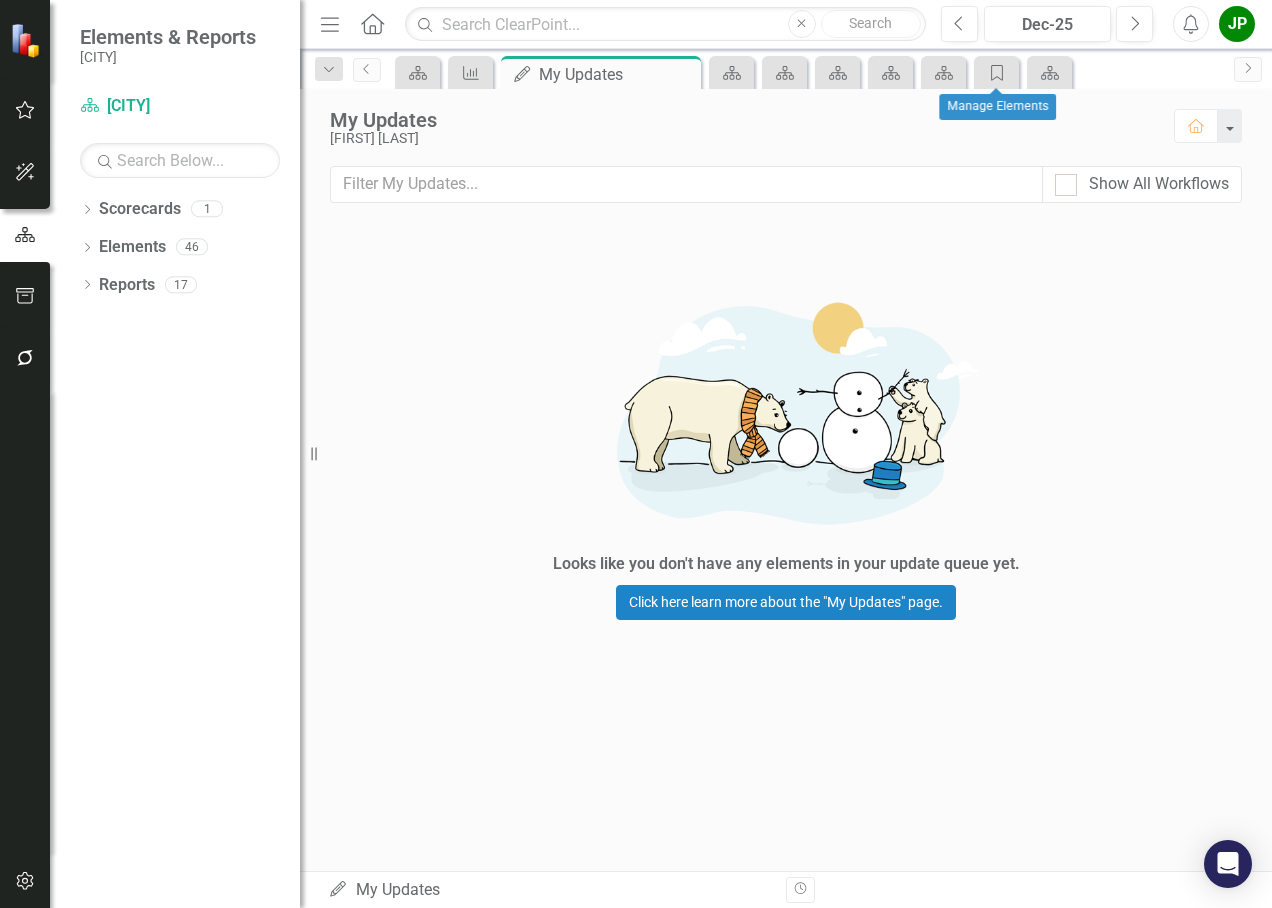 click on "General Theme" at bounding box center [996, 72] 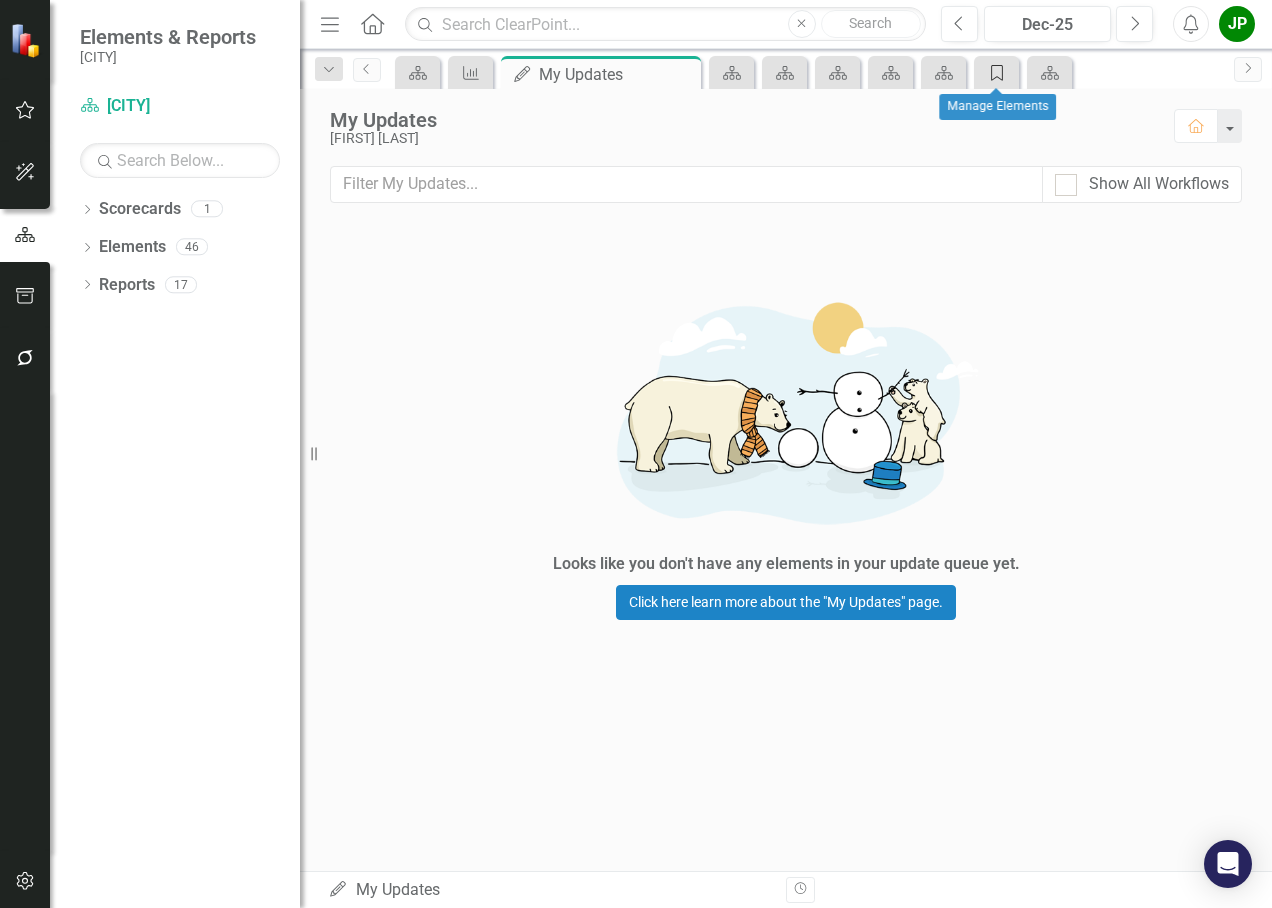 click on "General Theme" at bounding box center [993, 72] 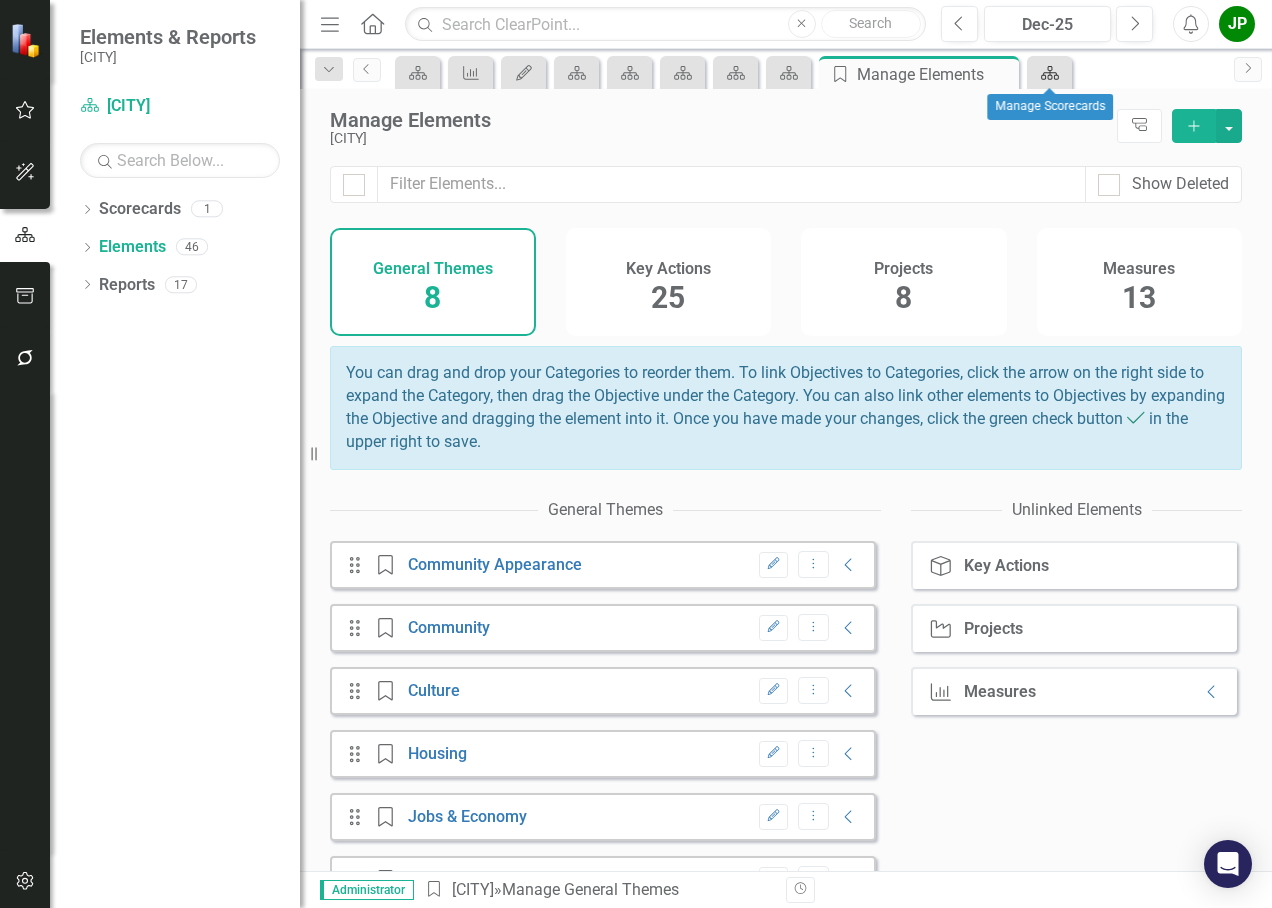 click on "Scorecard" at bounding box center [1046, 72] 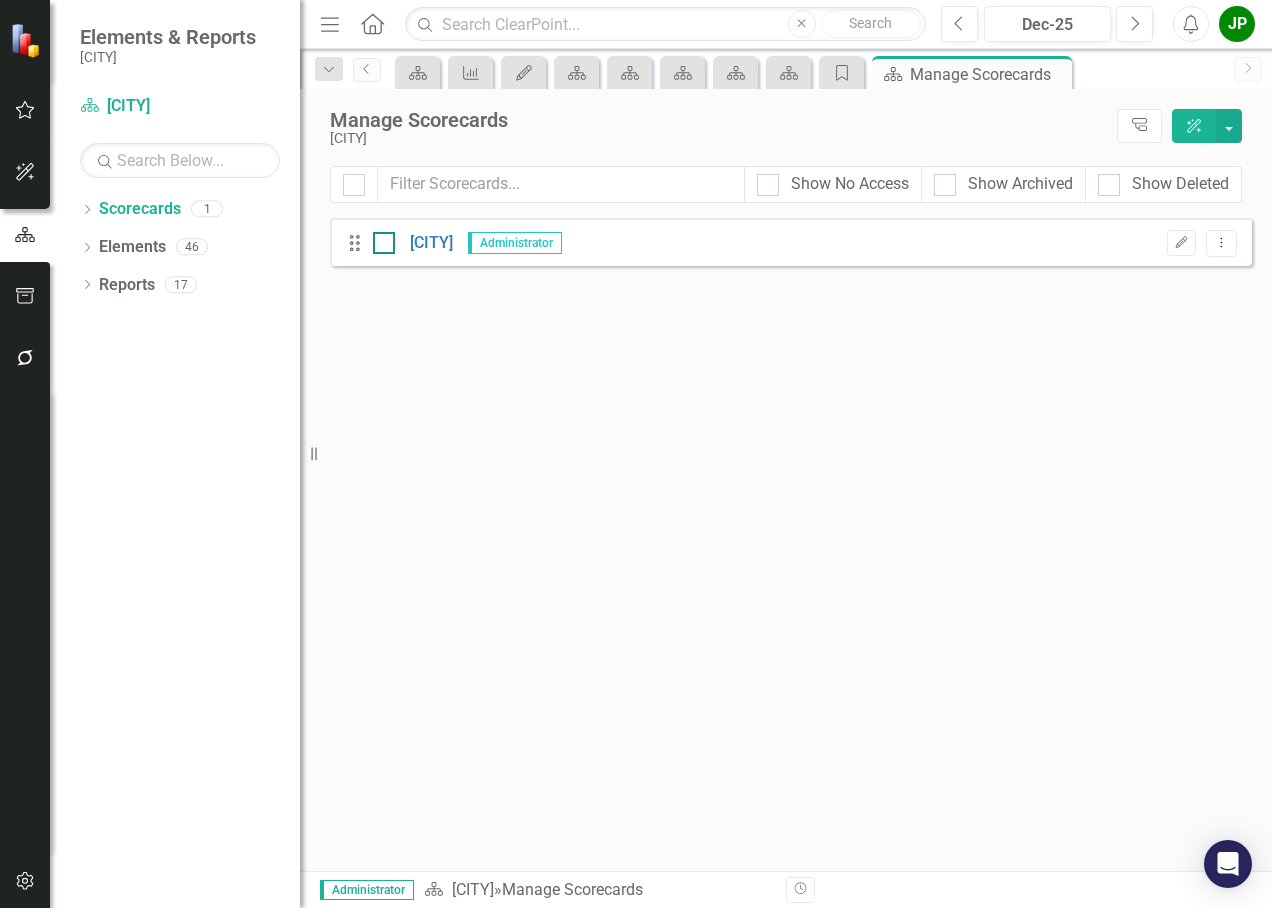 click at bounding box center (384, 243) 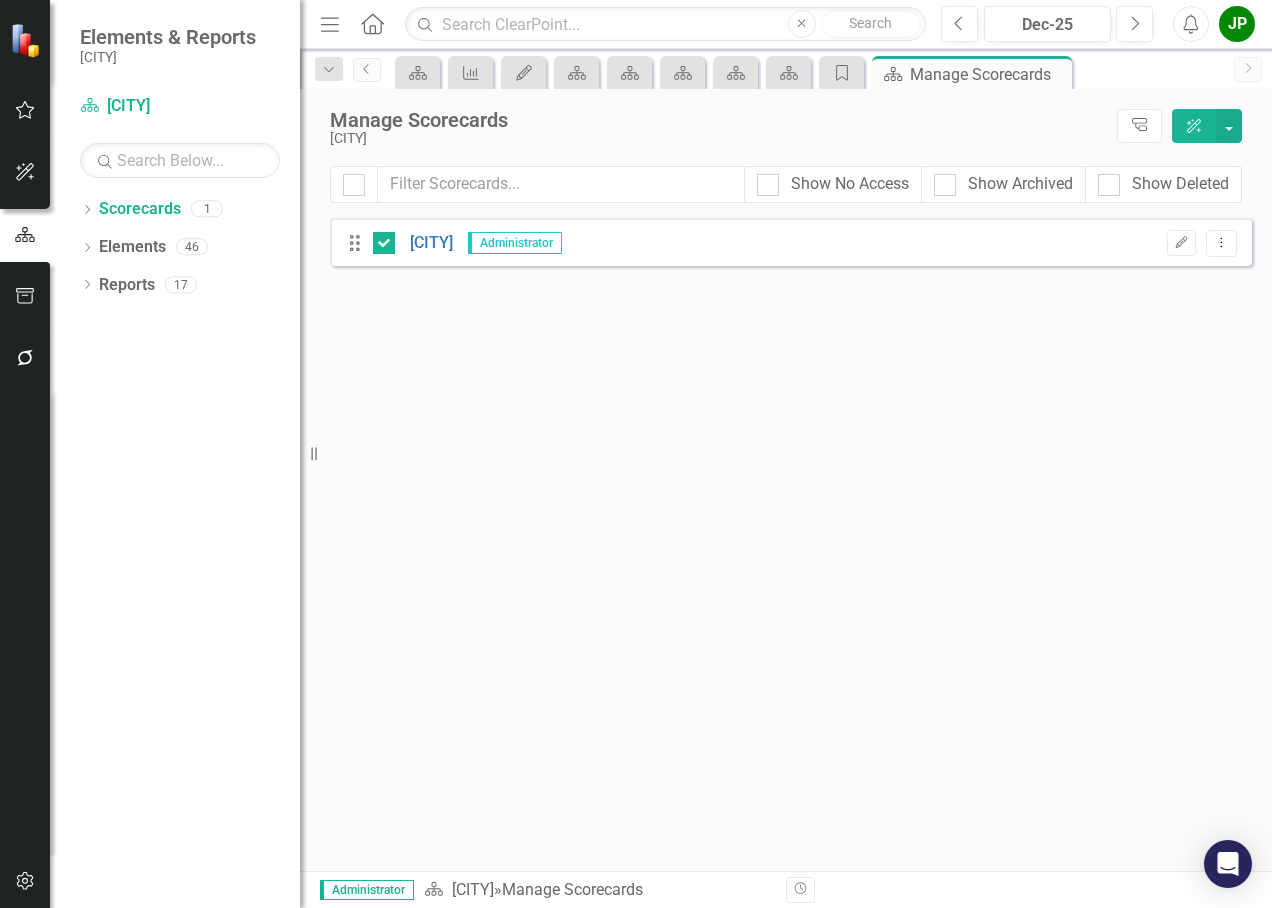 click on "Drag [CITY] Administrator Edit Dropdown Menu" at bounding box center [791, 242] 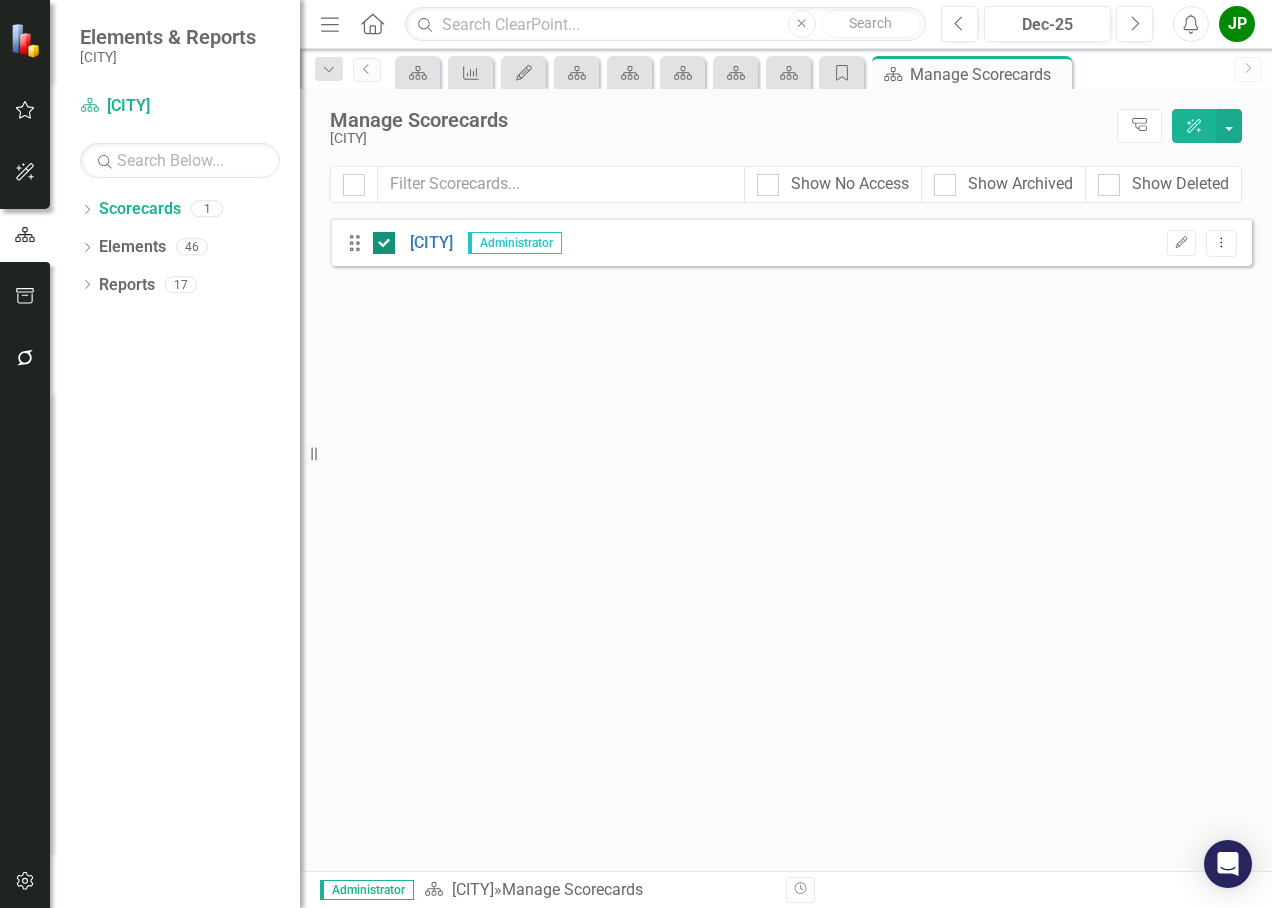 click at bounding box center [384, 243] 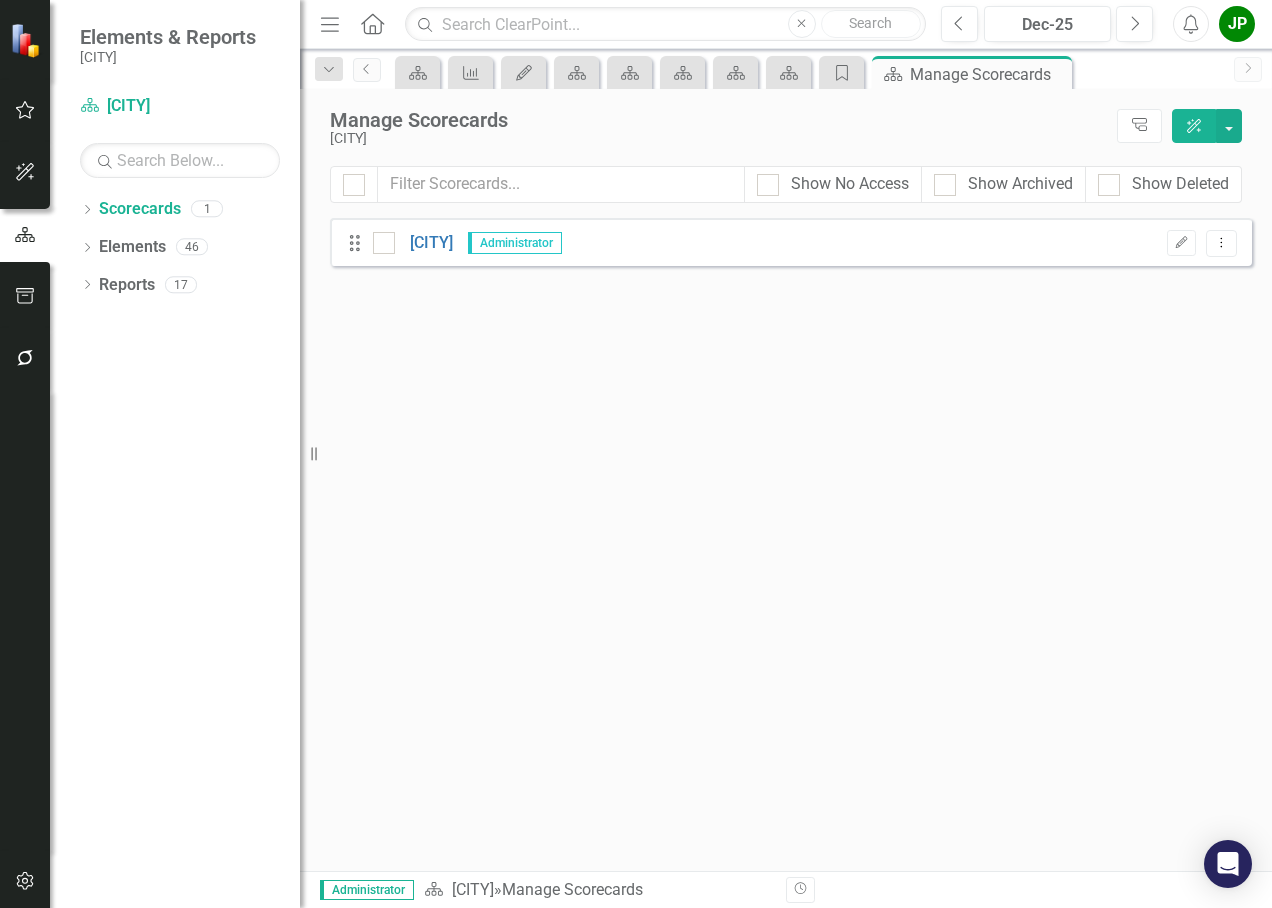 click on "Drag [CITY] Administrator Edit Dropdown Menu" at bounding box center [791, 242] 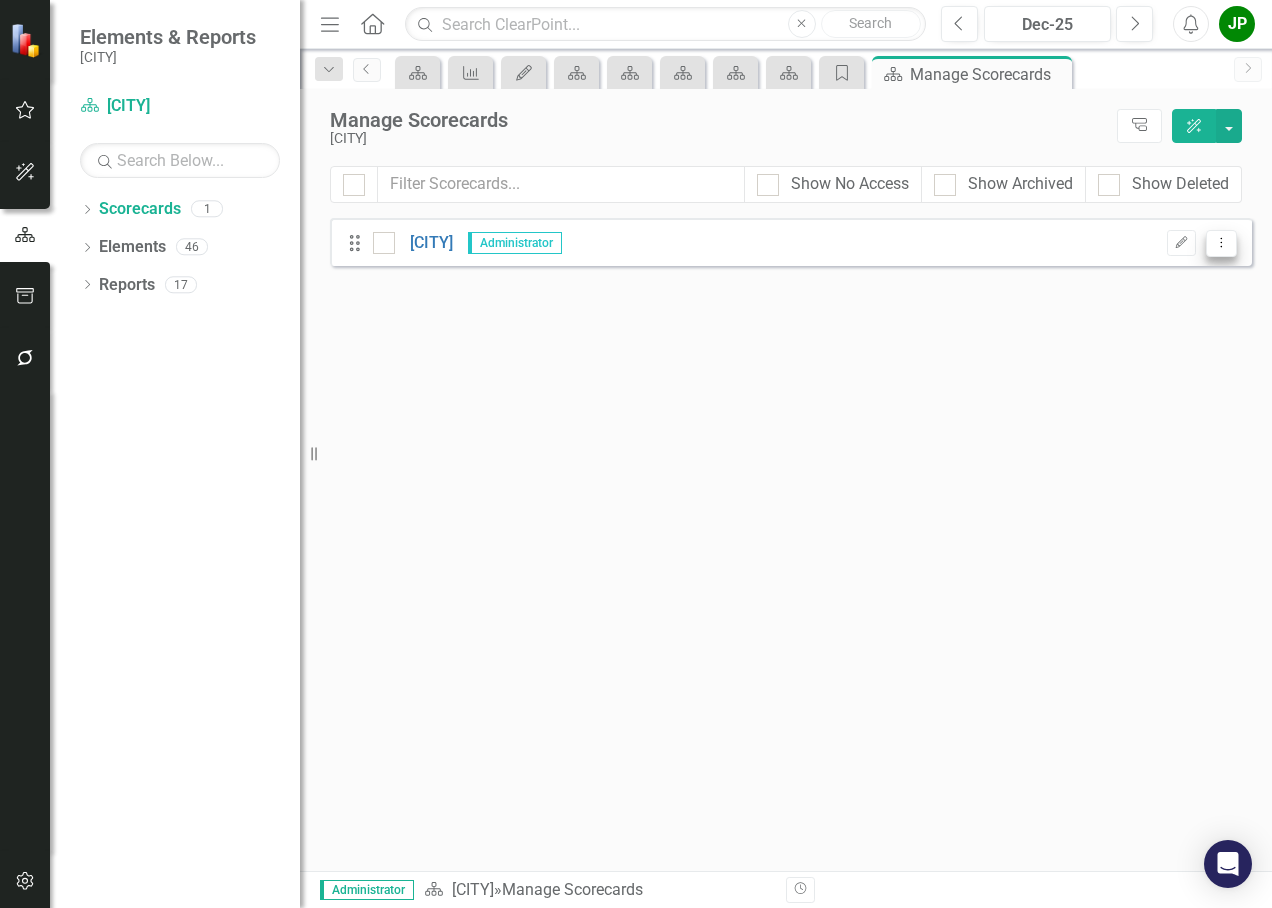 click on "Dropdown Menu" at bounding box center (1221, 243) 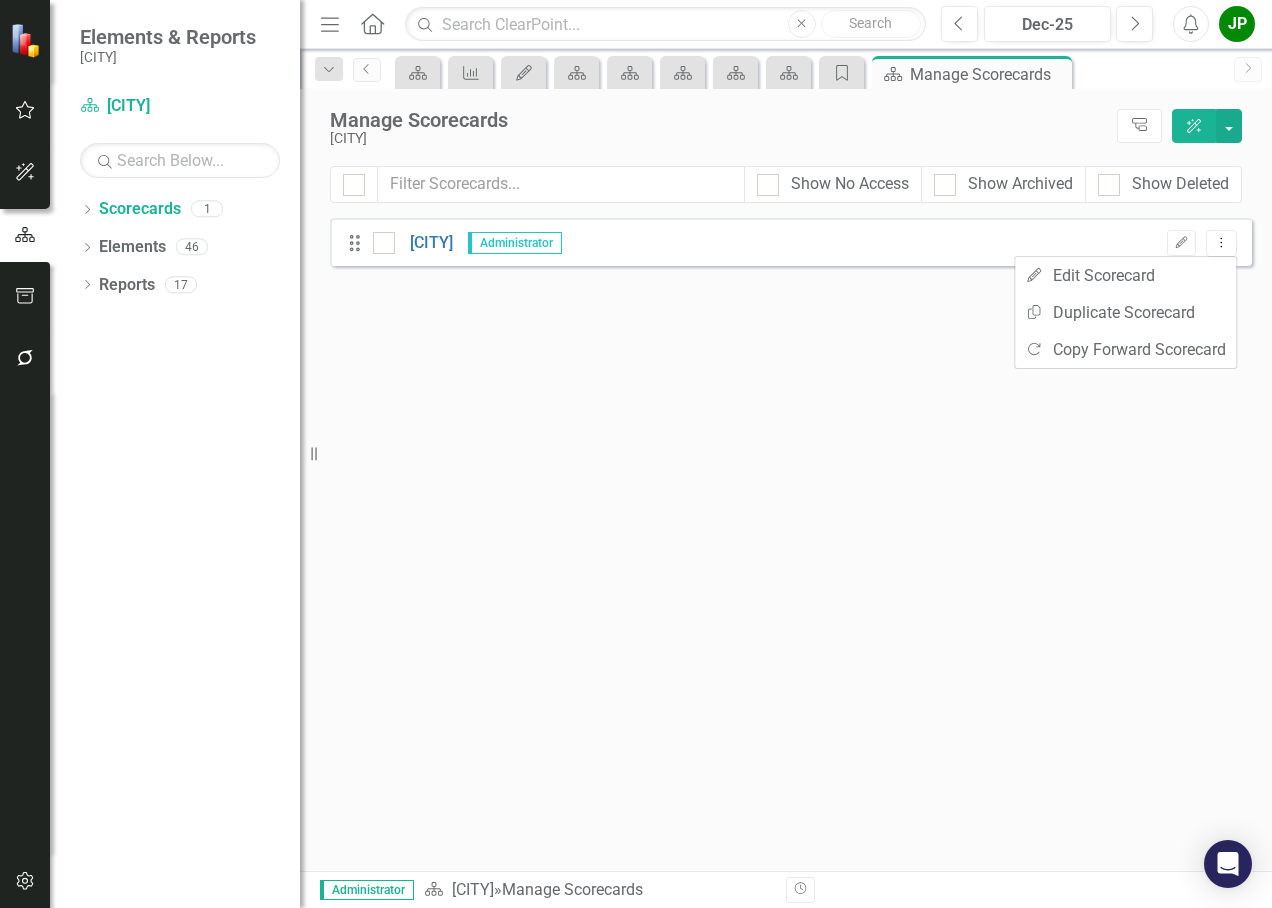 click on "Looks like you don't have any Scorecards set up yet. Why don't you add a Scorecard or learn more about Scorecards. Drag [CITY] Administrator Edit Dropdown Menu" at bounding box center (791, 544) 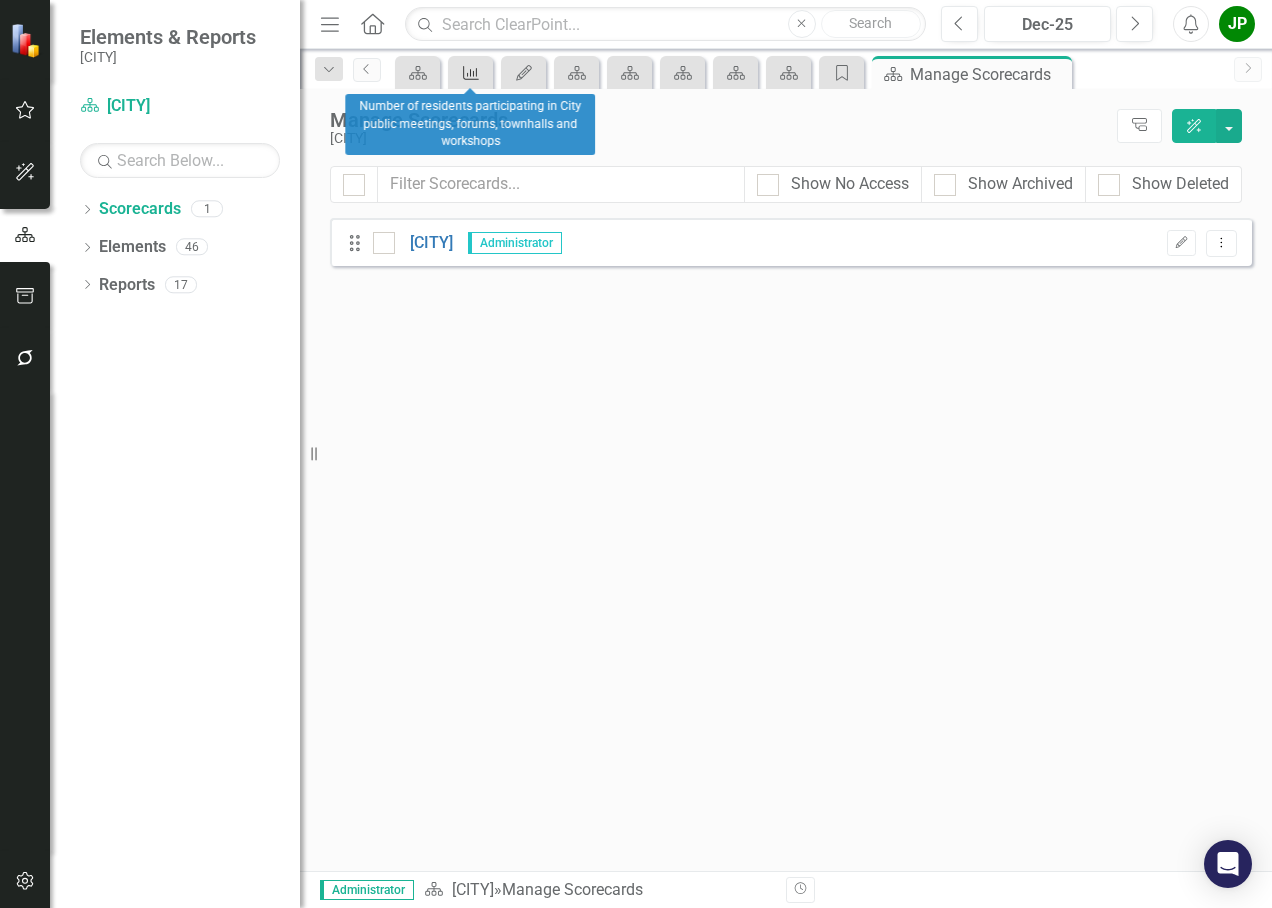 click on "Measure" at bounding box center (467, 72) 